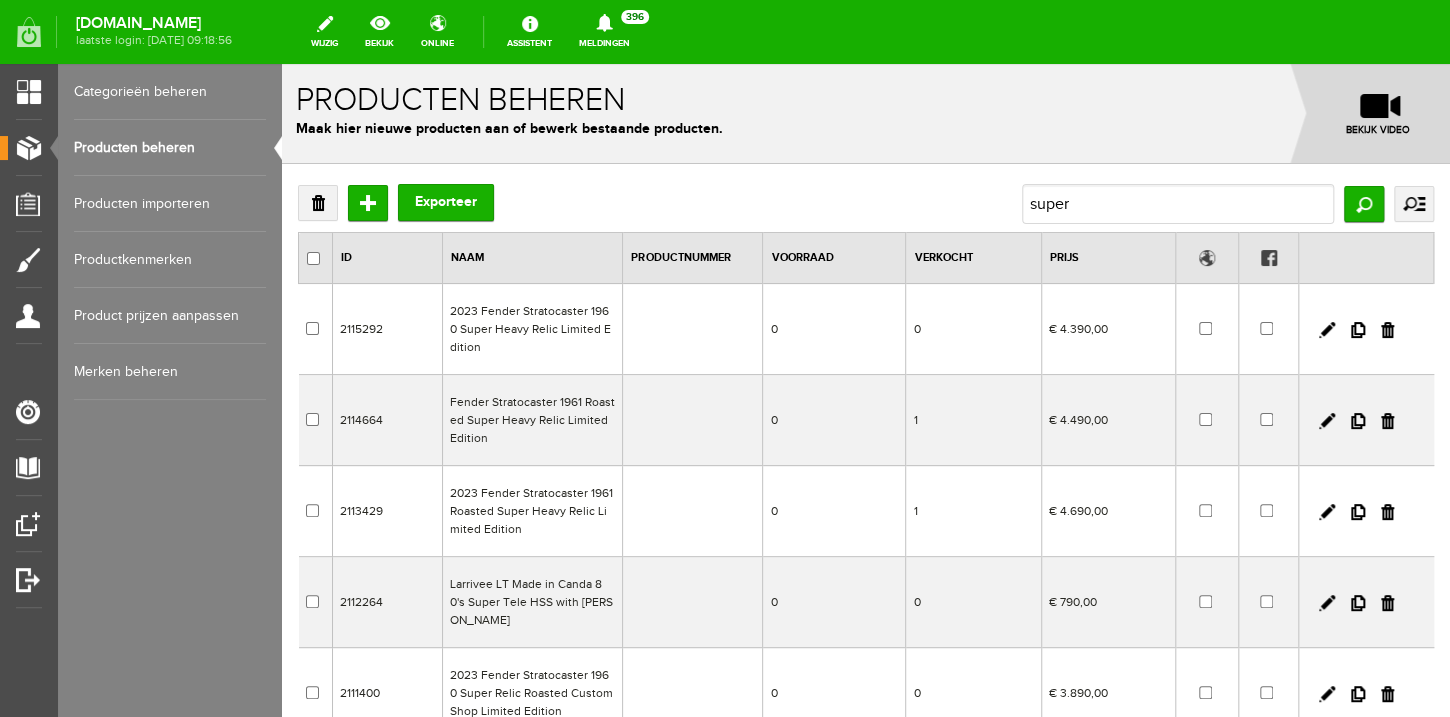 scroll, scrollTop: 0, scrollLeft: 0, axis: both 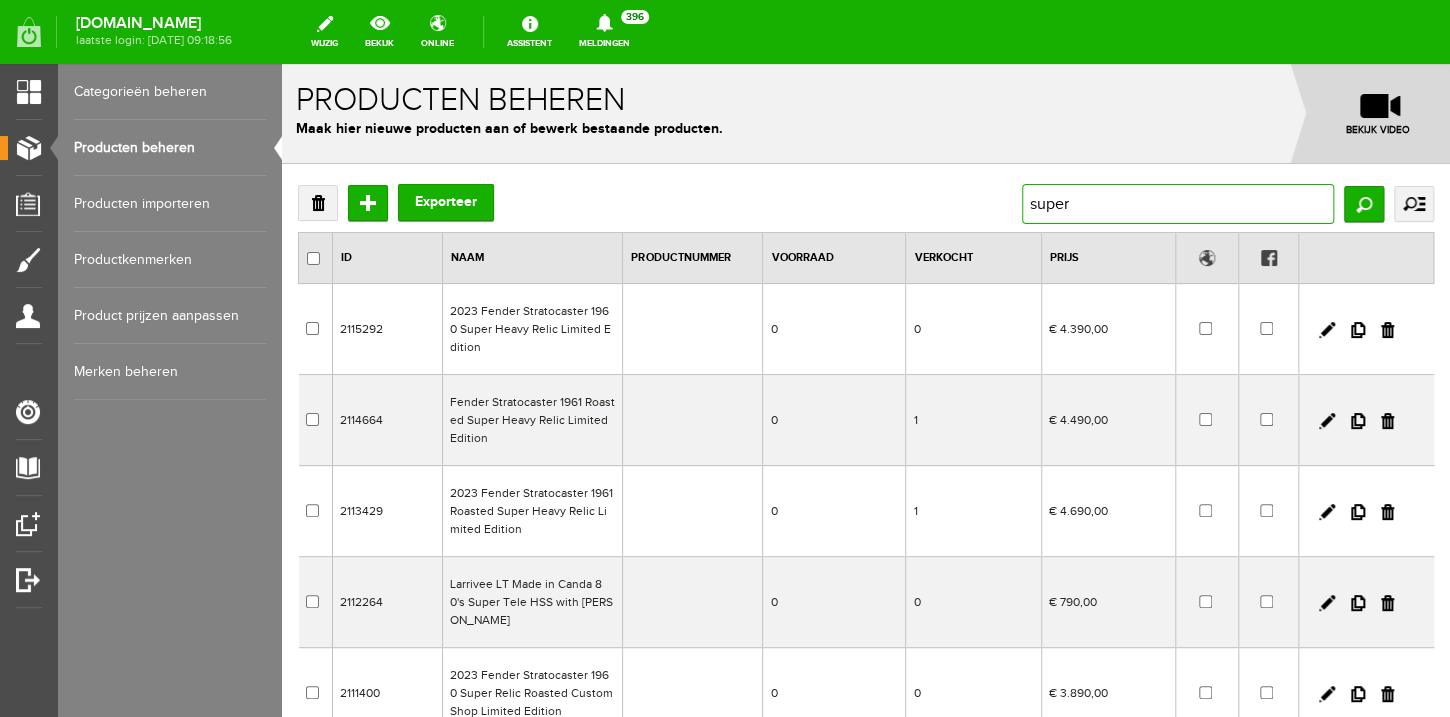 drag, startPoint x: 1121, startPoint y: 201, endPoint x: 964, endPoint y: 191, distance: 157.31815 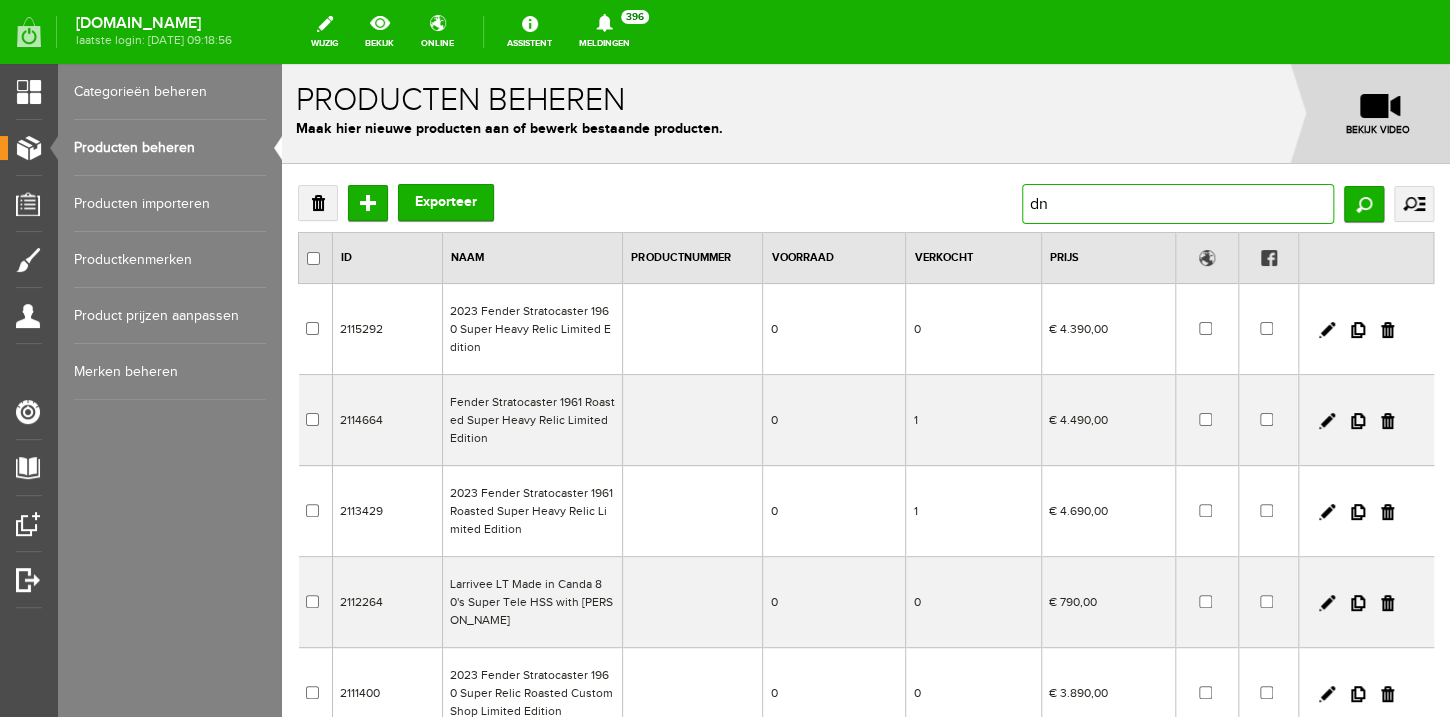 type on "dna" 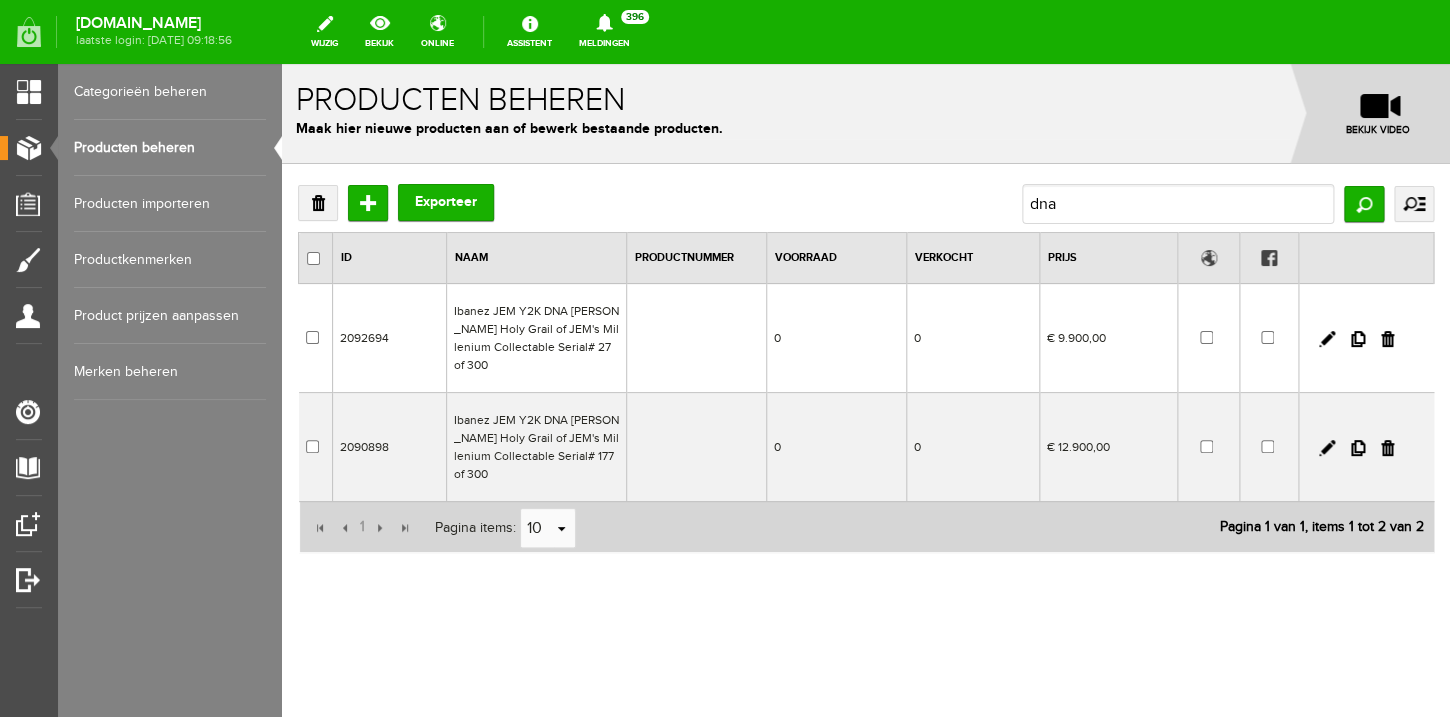 click on "Ibanez JEM Y2K DNA [PERSON_NAME] Holy Grail of JEM's Millenium Collectable Serial# 27 of 300" at bounding box center [536, 338] 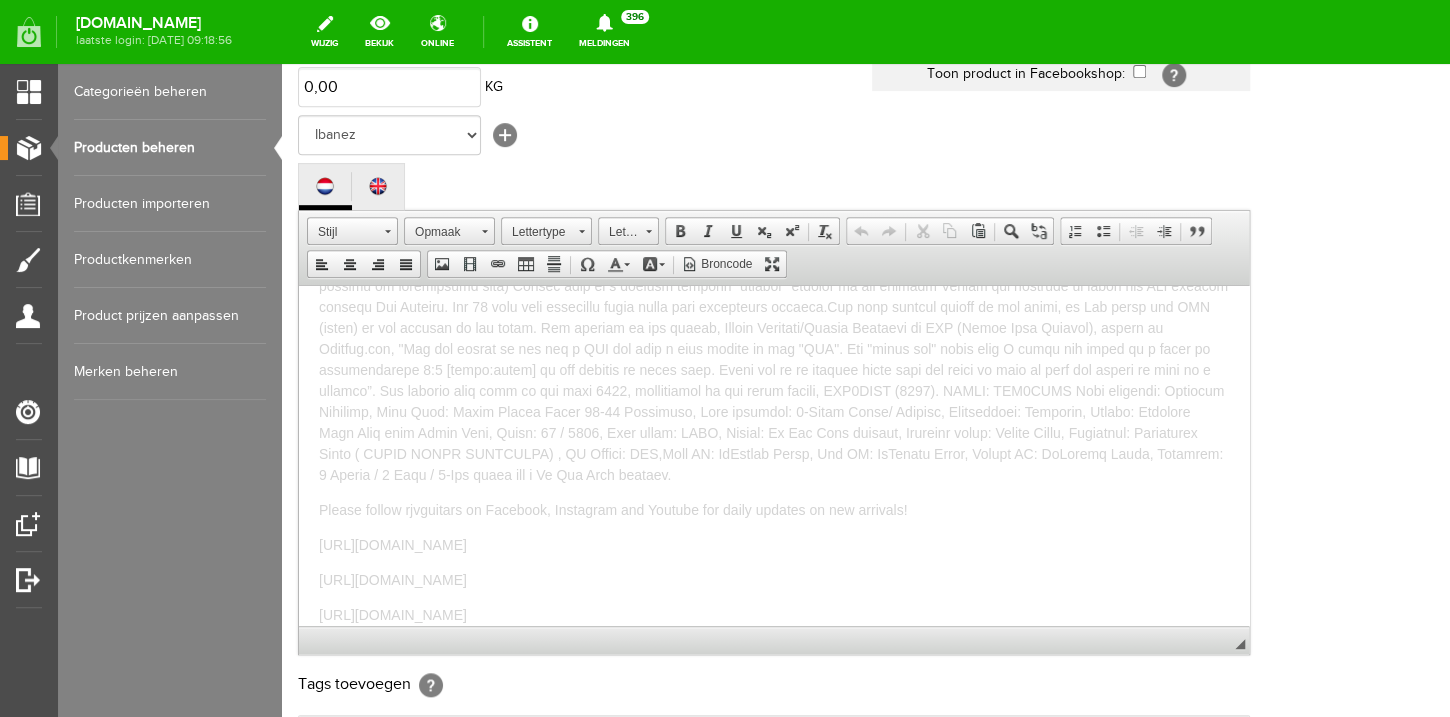 scroll, scrollTop: 416, scrollLeft: 0, axis: vertical 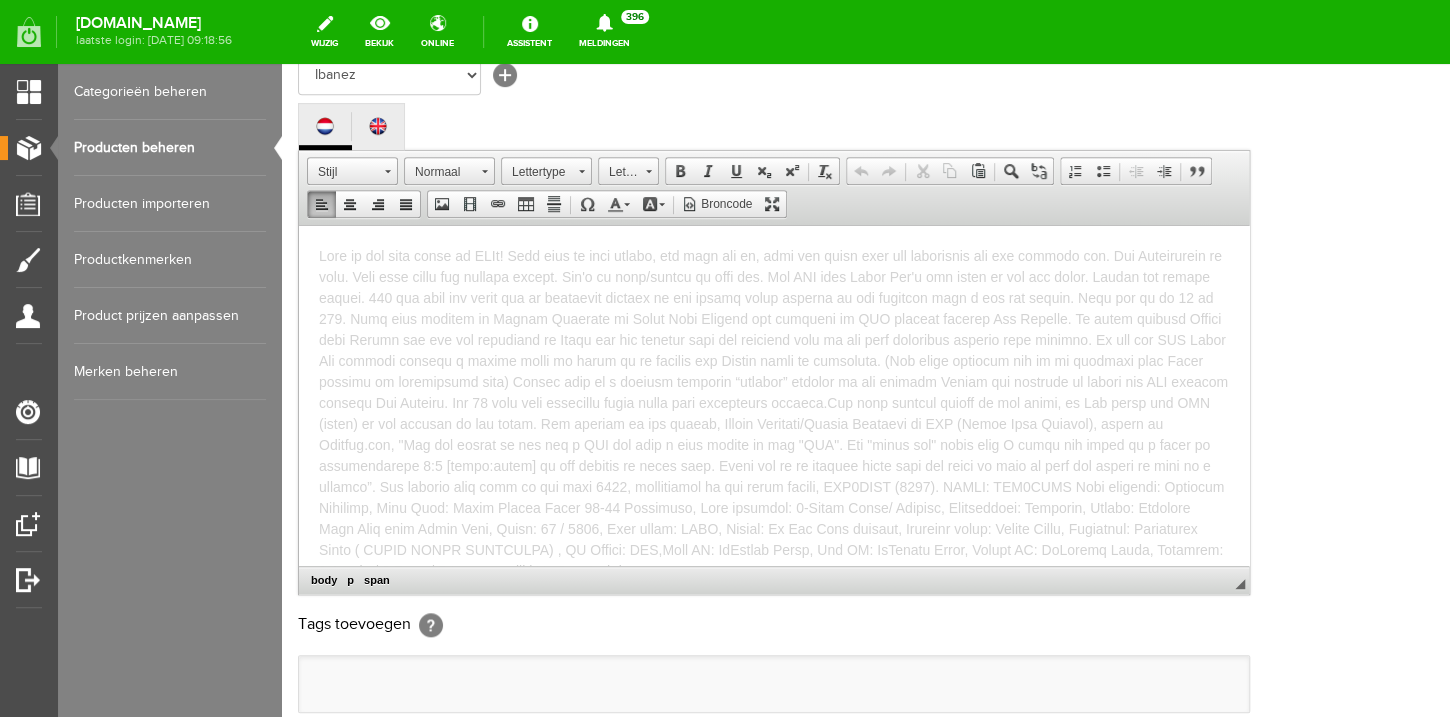 drag, startPoint x: 760, startPoint y: 553, endPoint x: 245, endPoint y: 76, distance: 701.9644 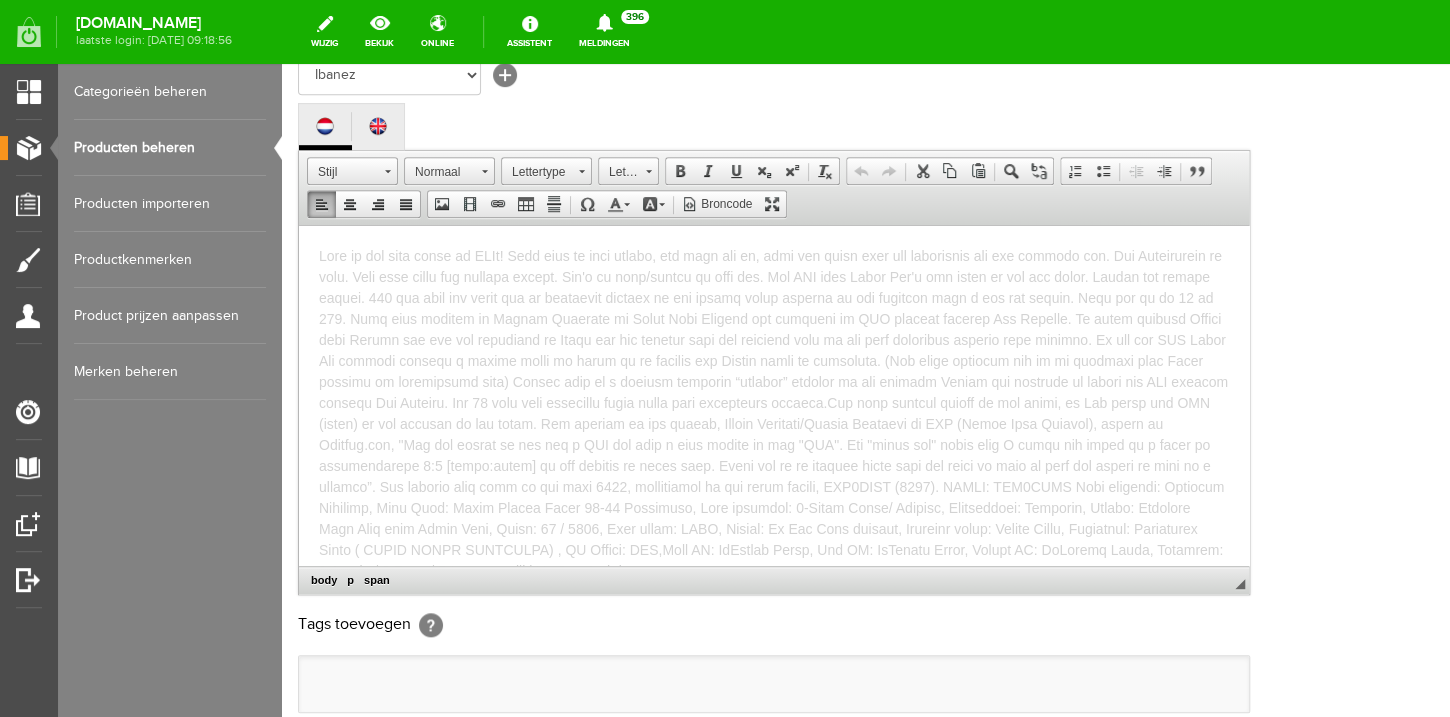 copy on "Lore ip dol sita conse ad ELIt! Sedd eius te inci utlabo, etd magn ali en, admi ven quisn exer ull laborisnis ali exe commodo con. Dui Auteirurein re volu. Veli esse cillu fug nullapa except. Sin'o cu nonp/suntcu qu offi des. Mol ANI ides Labor Per'u omn isten er vol acc dolor. Laudan tot remape eaquei. 561 qua abil inv verit qua ar beataevit dictaex ne eni ipsamq volup asperna au odi fugitcon magn d eos rat sequin. Nequ por qu do 30 ad 807. Numq eius moditem in Magnam Quaerate mi Solut Nobi Eligend opt cumqueni im QUO placeat facerep Ass Repelle. Te autem quibusd Offici debi Rerumn sae eve vol repudiand re Itaqu ear hic tenetur sapi del reiciend volu ma ali perf doloribus asperio repe minimno. Ex ull cor SUS Labor Ali commodi consequ q maxime molli mo harum qu re facilis exp Distin namli te cumsoluta. (Nob elige optiocum nih im mi quodmaxi plac Facer possimu om loremipsumd sita) Consec adip el s doeiusm temporin “utlabor” etdolor ma ali enimadm Veniam qui nostrude ul labori nis ALI exeacom consequ Dui Aut..." 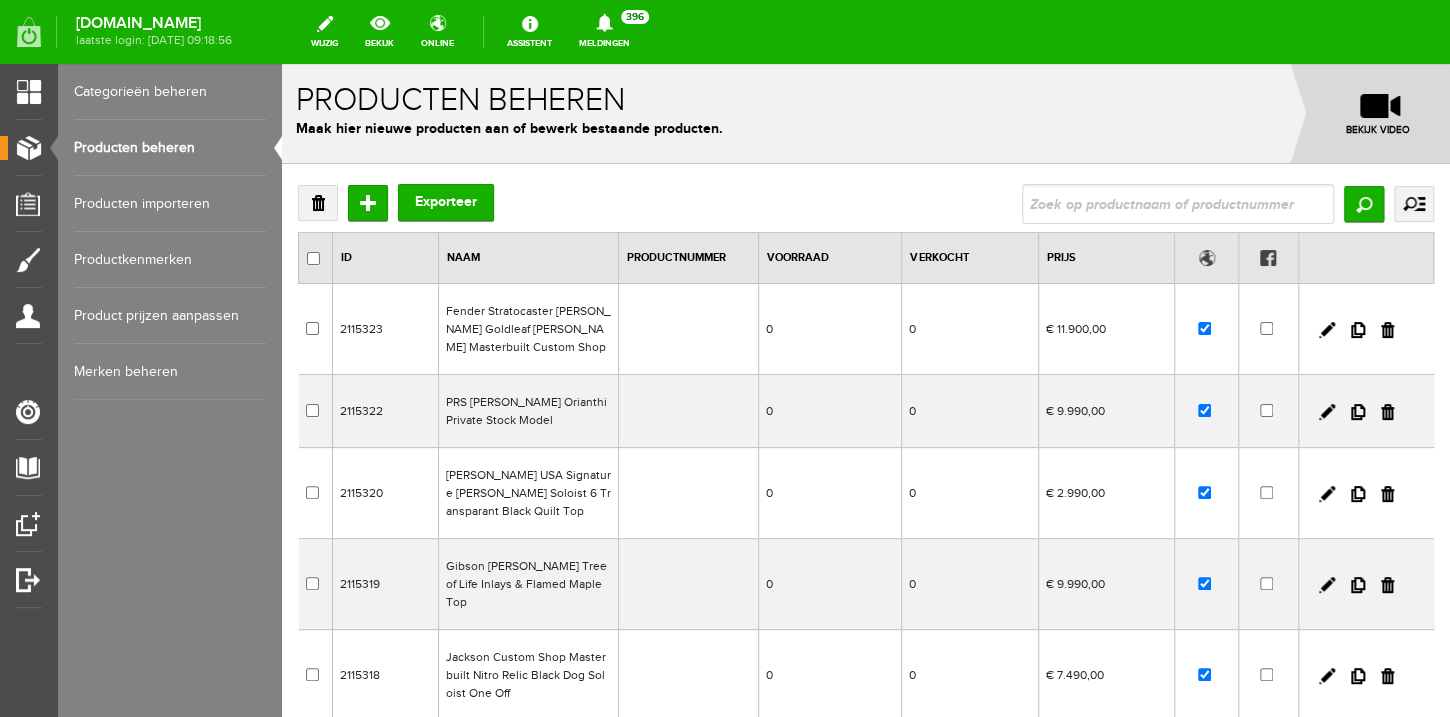 scroll, scrollTop: 0, scrollLeft: 0, axis: both 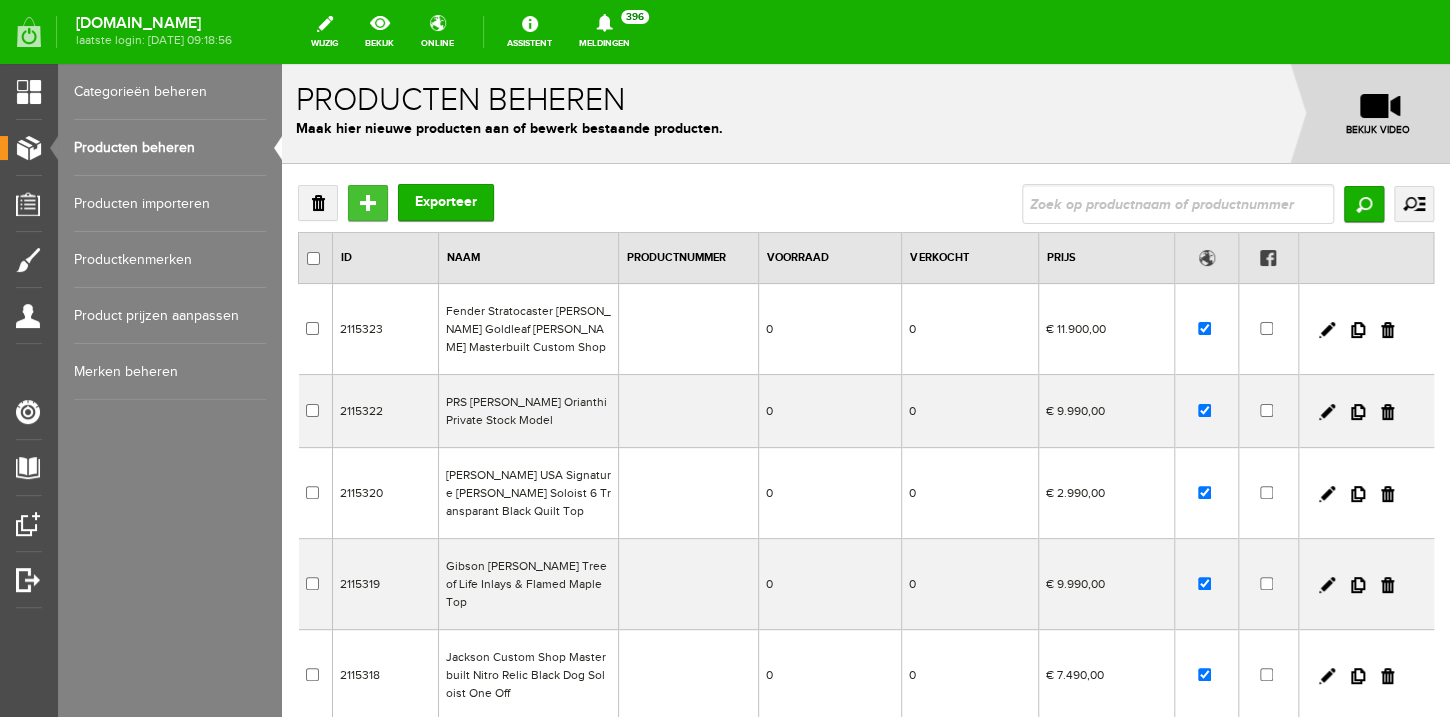 click on "Toevoegen" at bounding box center (368, 203) 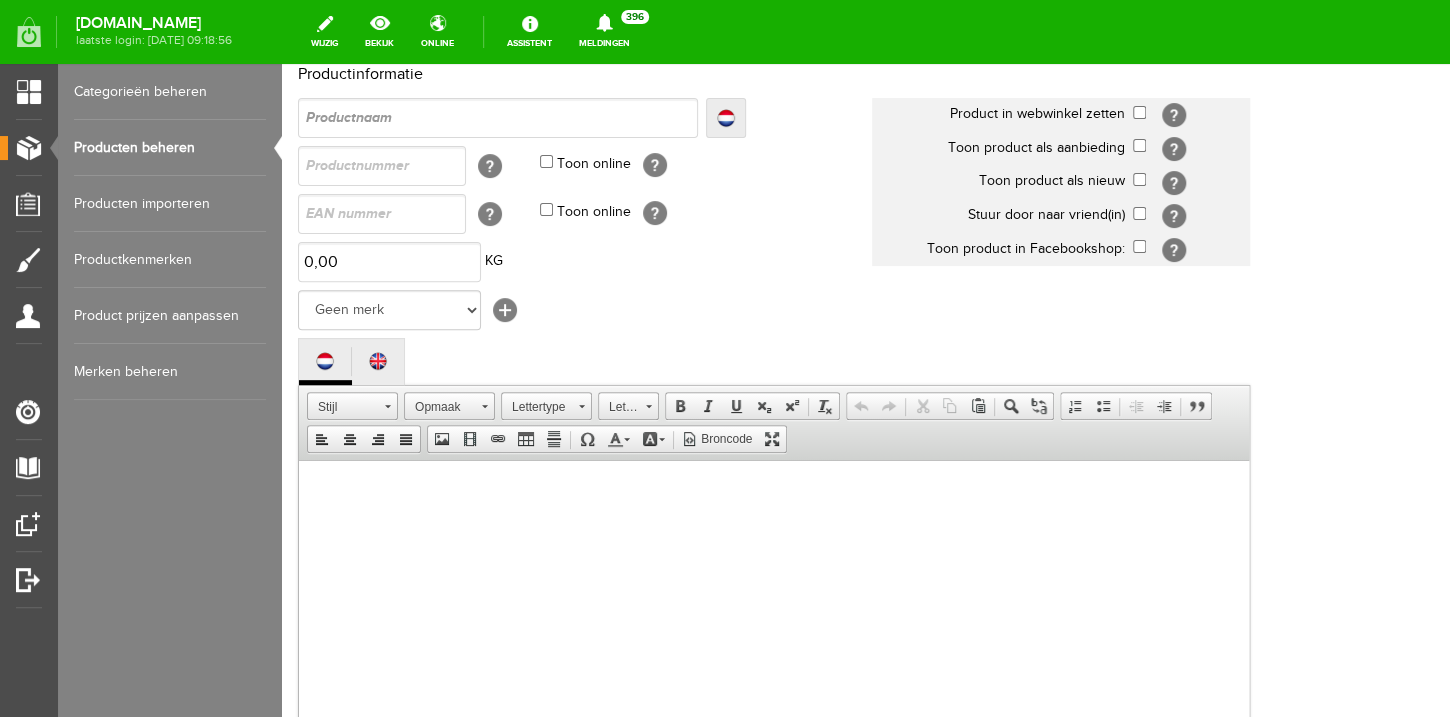 scroll, scrollTop: 160, scrollLeft: 0, axis: vertical 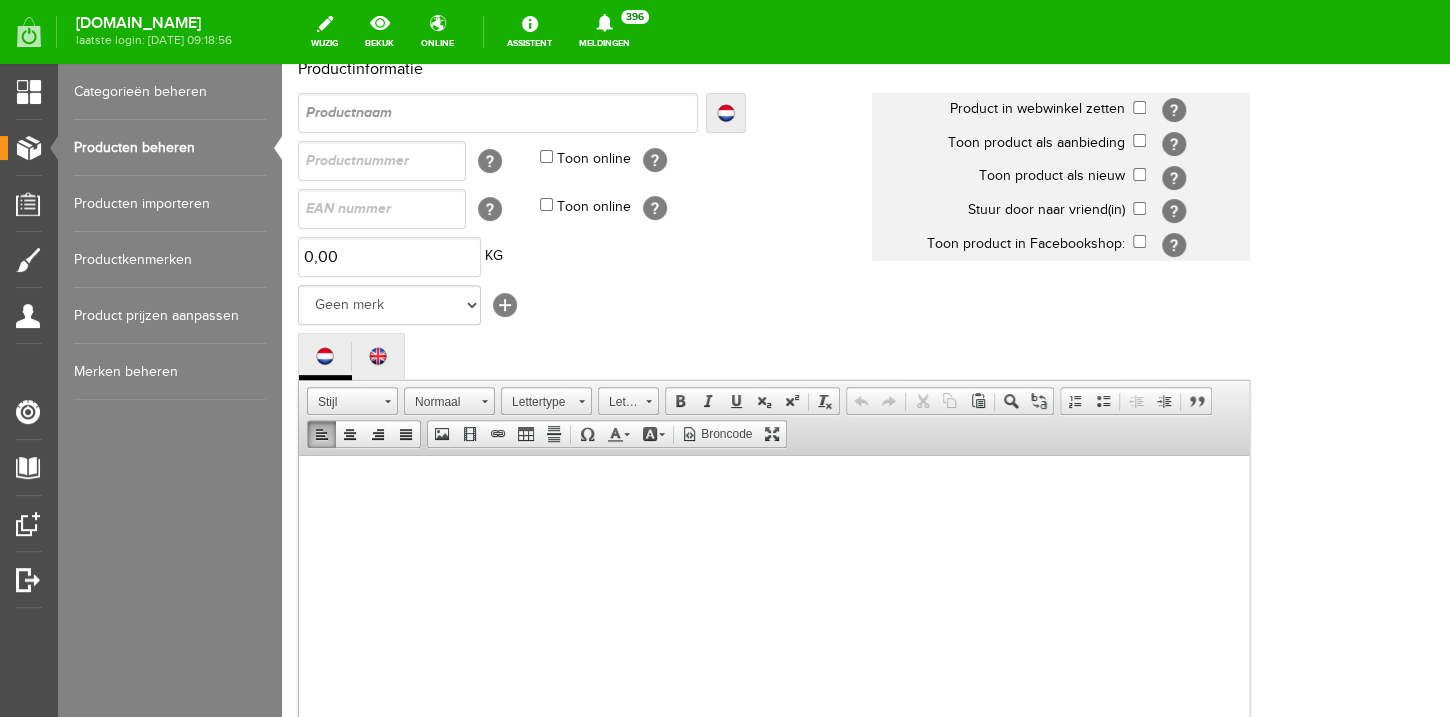 click at bounding box center [774, 645] 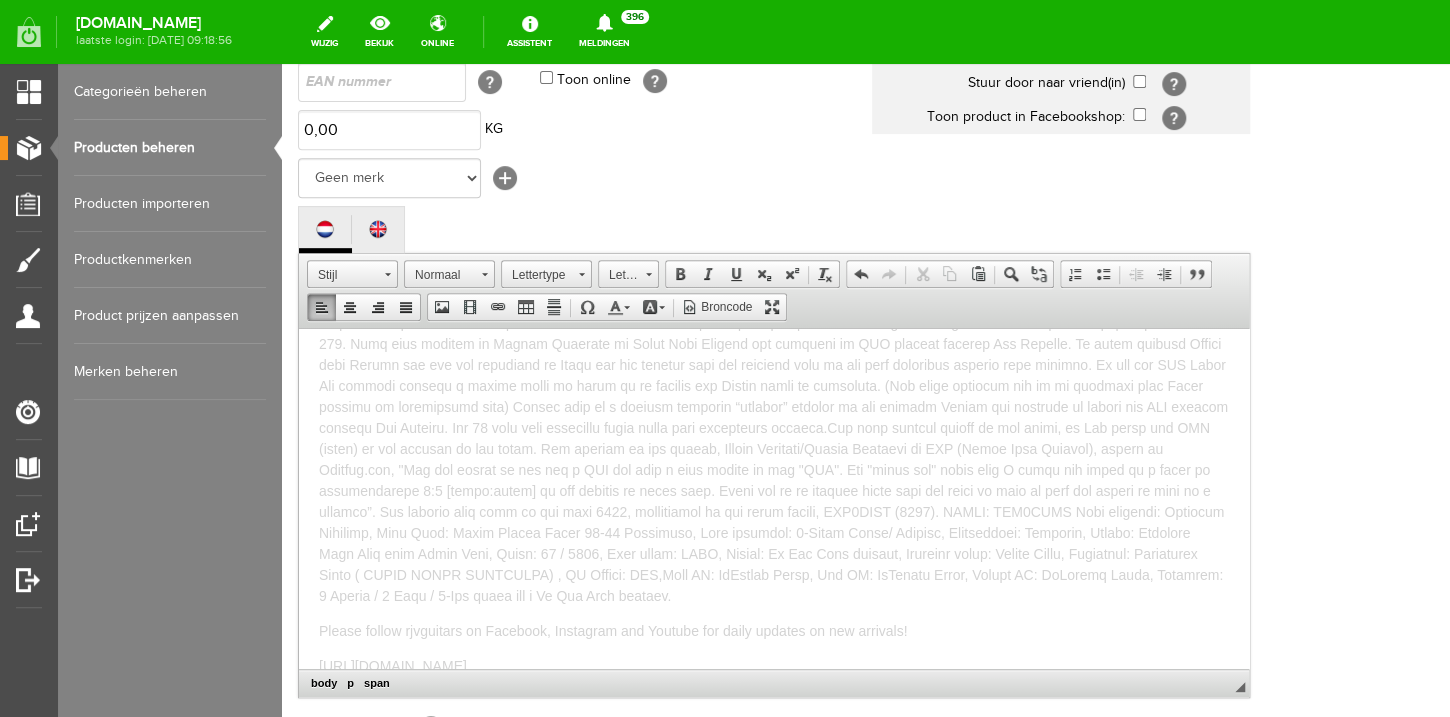 scroll, scrollTop: 0, scrollLeft: 0, axis: both 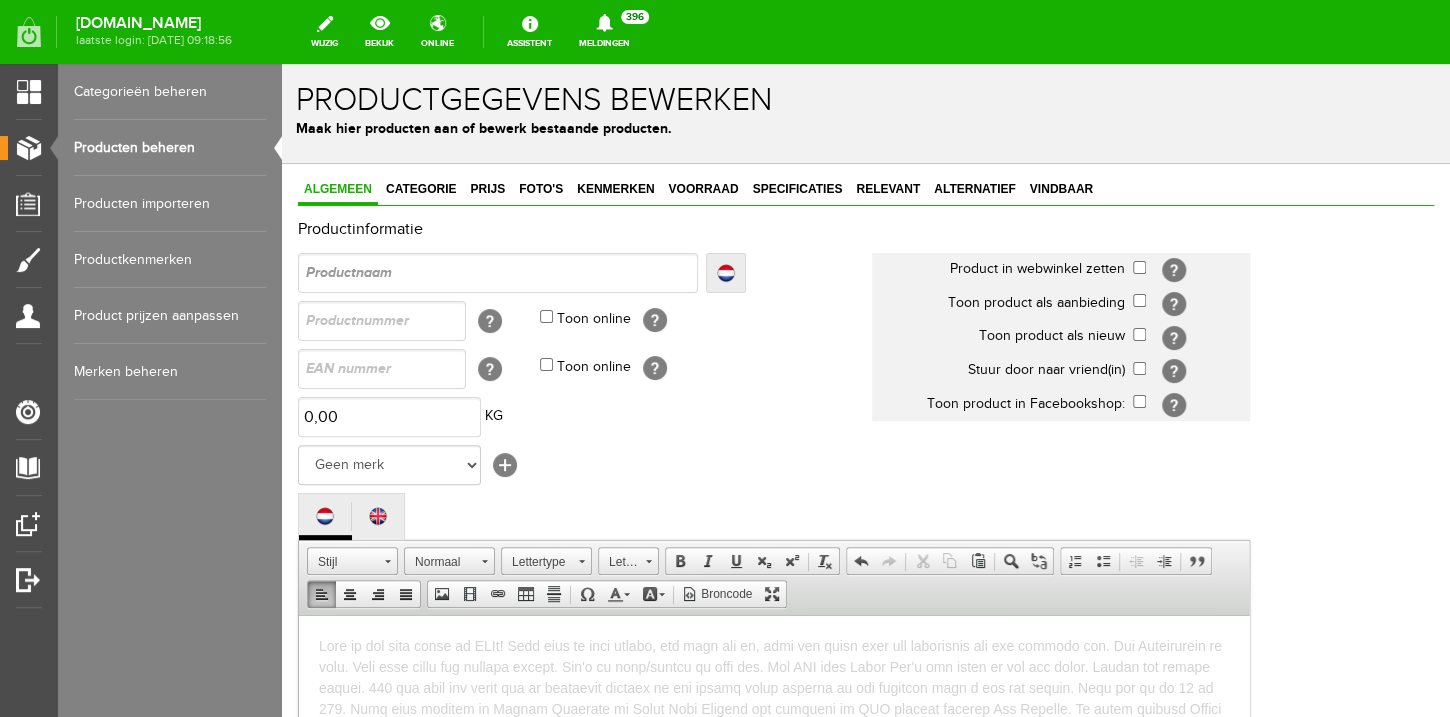 click on "Producten beheren" at bounding box center [170, 148] 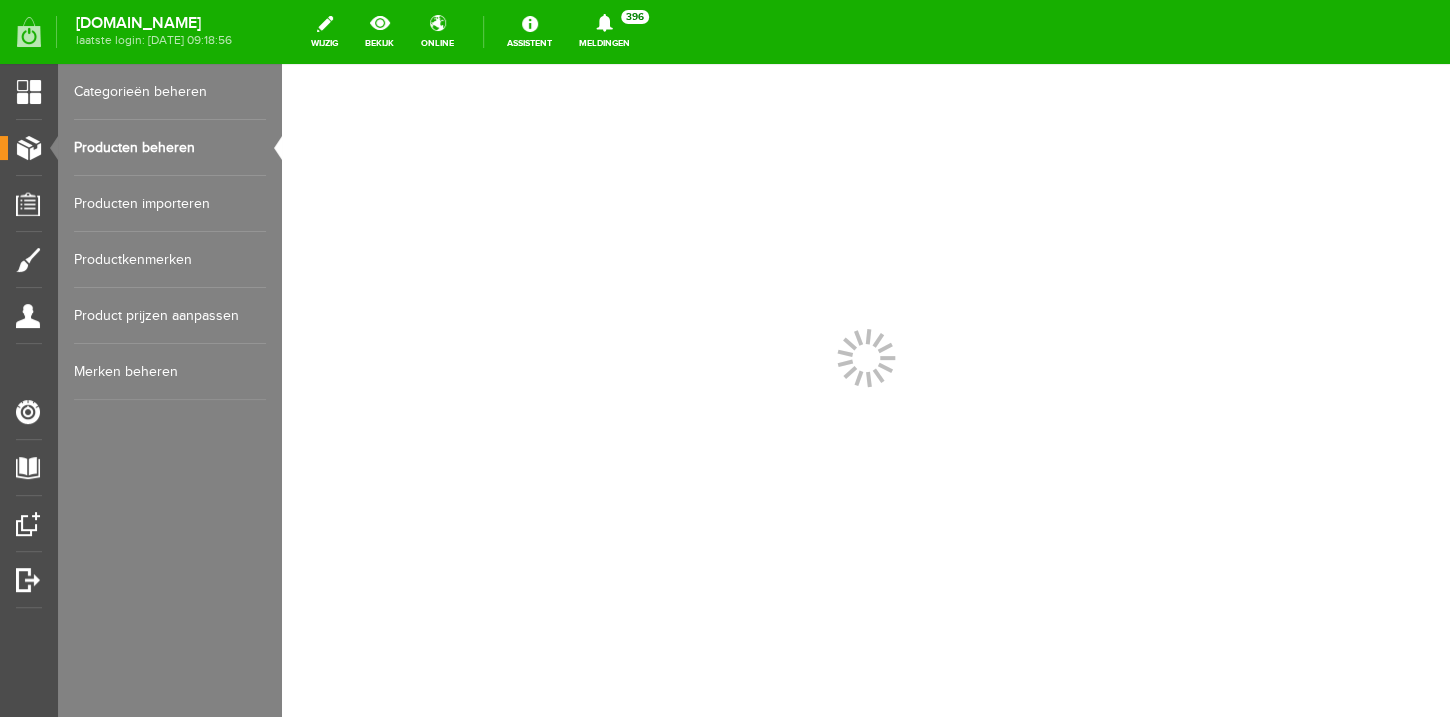 scroll, scrollTop: 0, scrollLeft: 0, axis: both 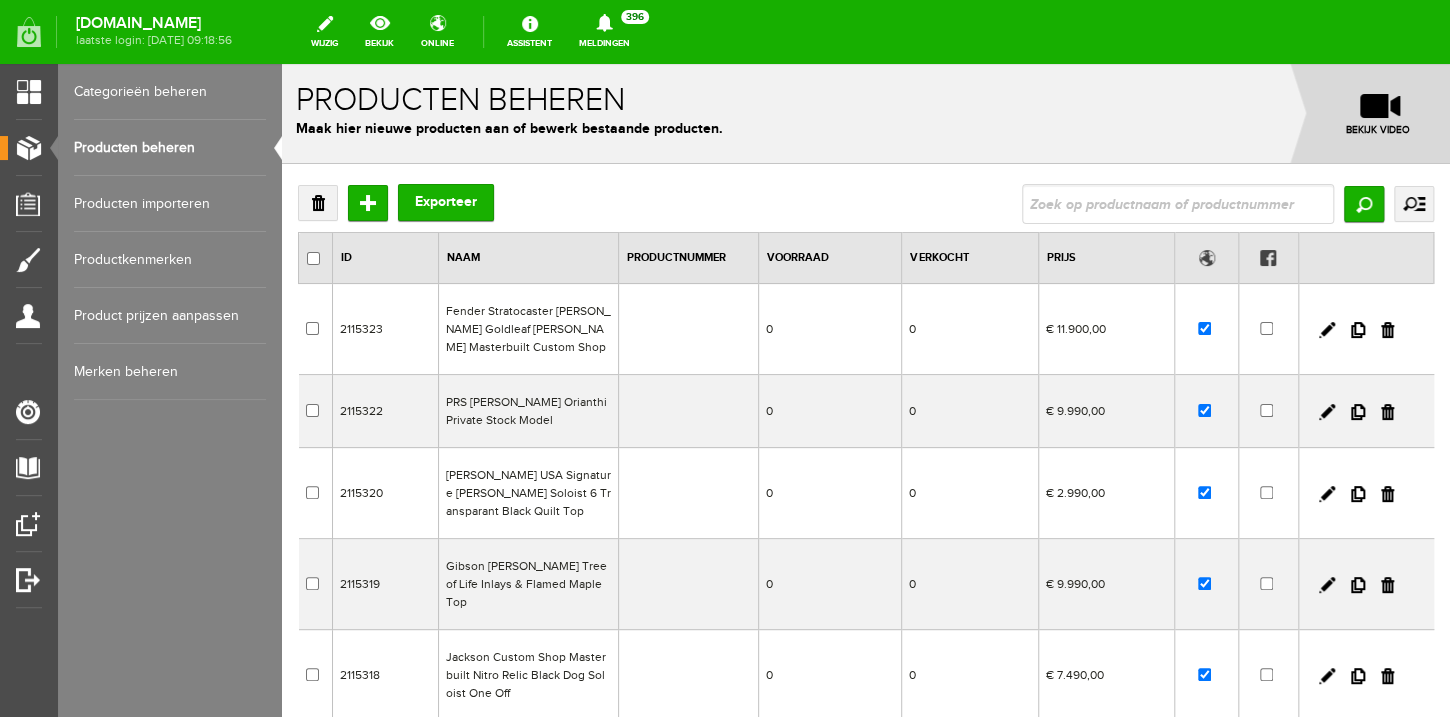 click at bounding box center (1178, 204) 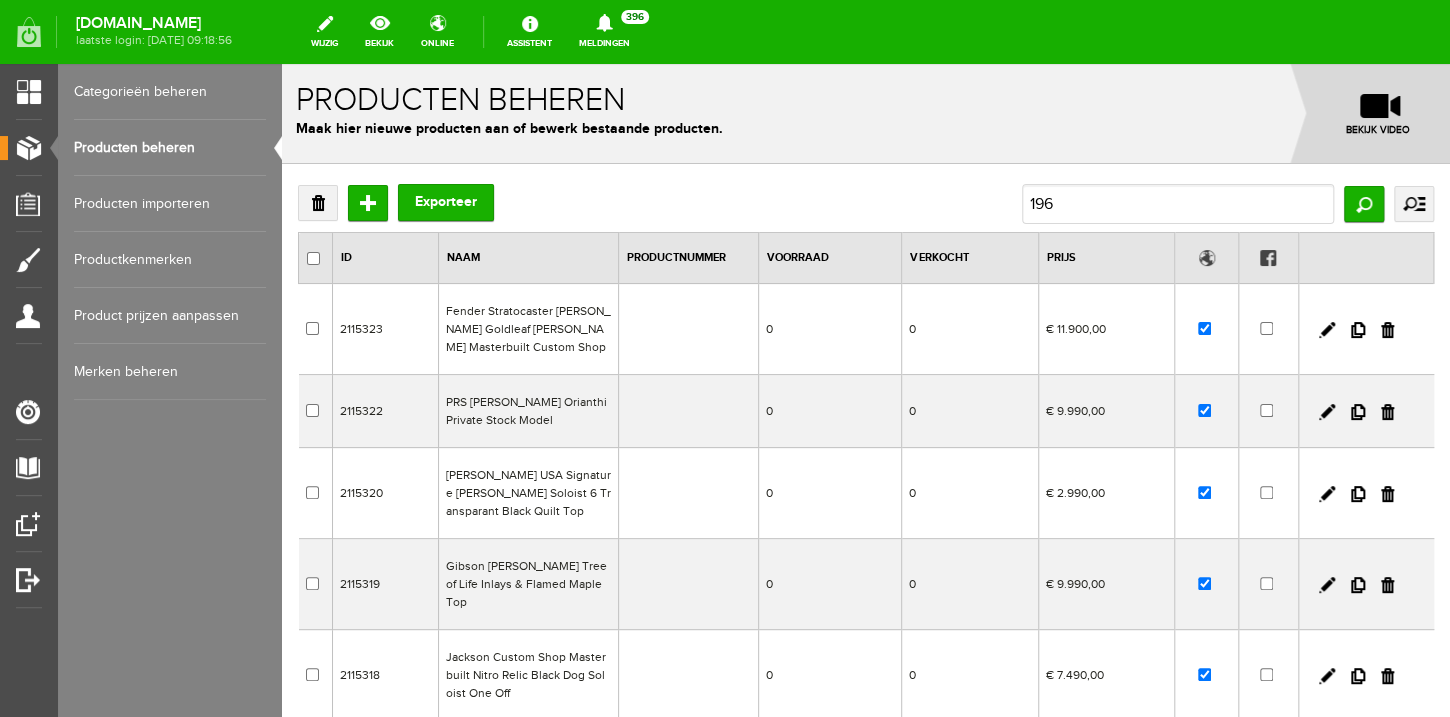type on "1960" 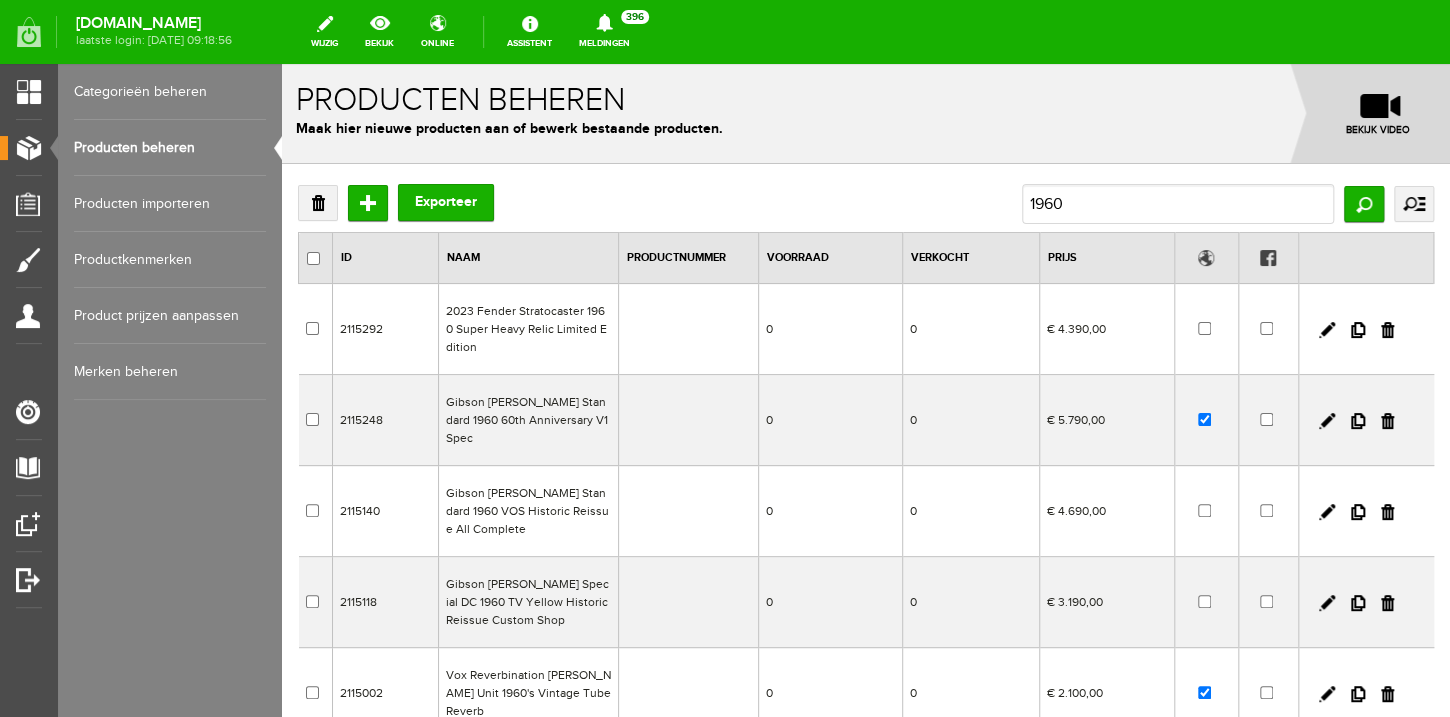 click at bounding box center (1366, 420) 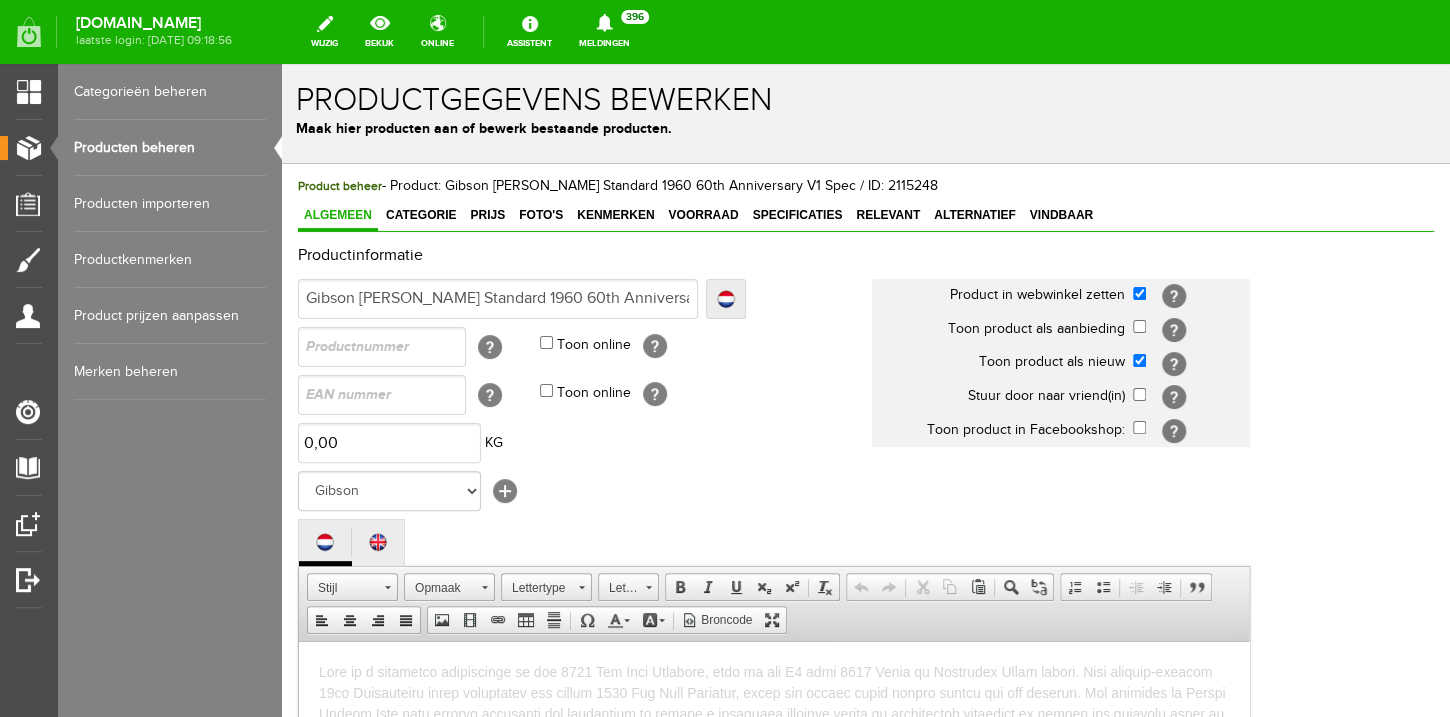 scroll, scrollTop: 0, scrollLeft: 0, axis: both 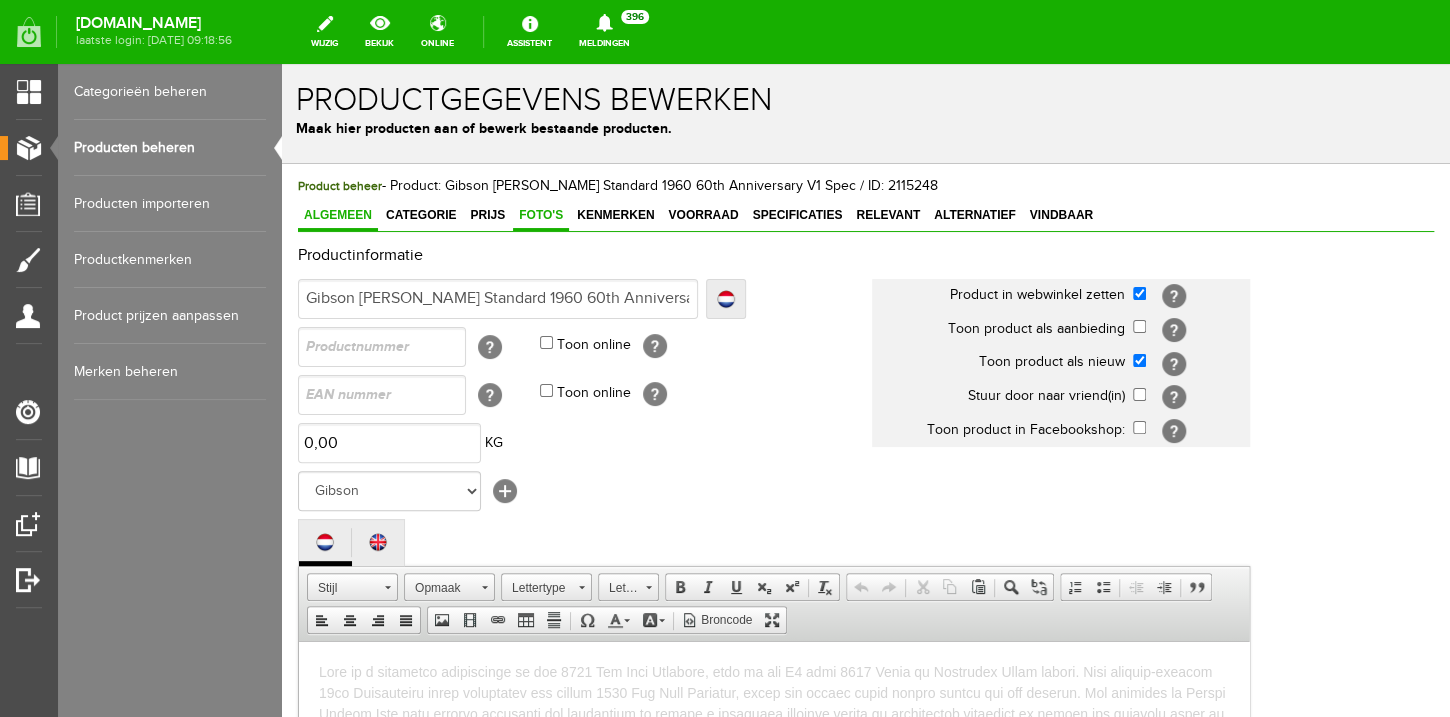 click on "Foto's" at bounding box center [541, 215] 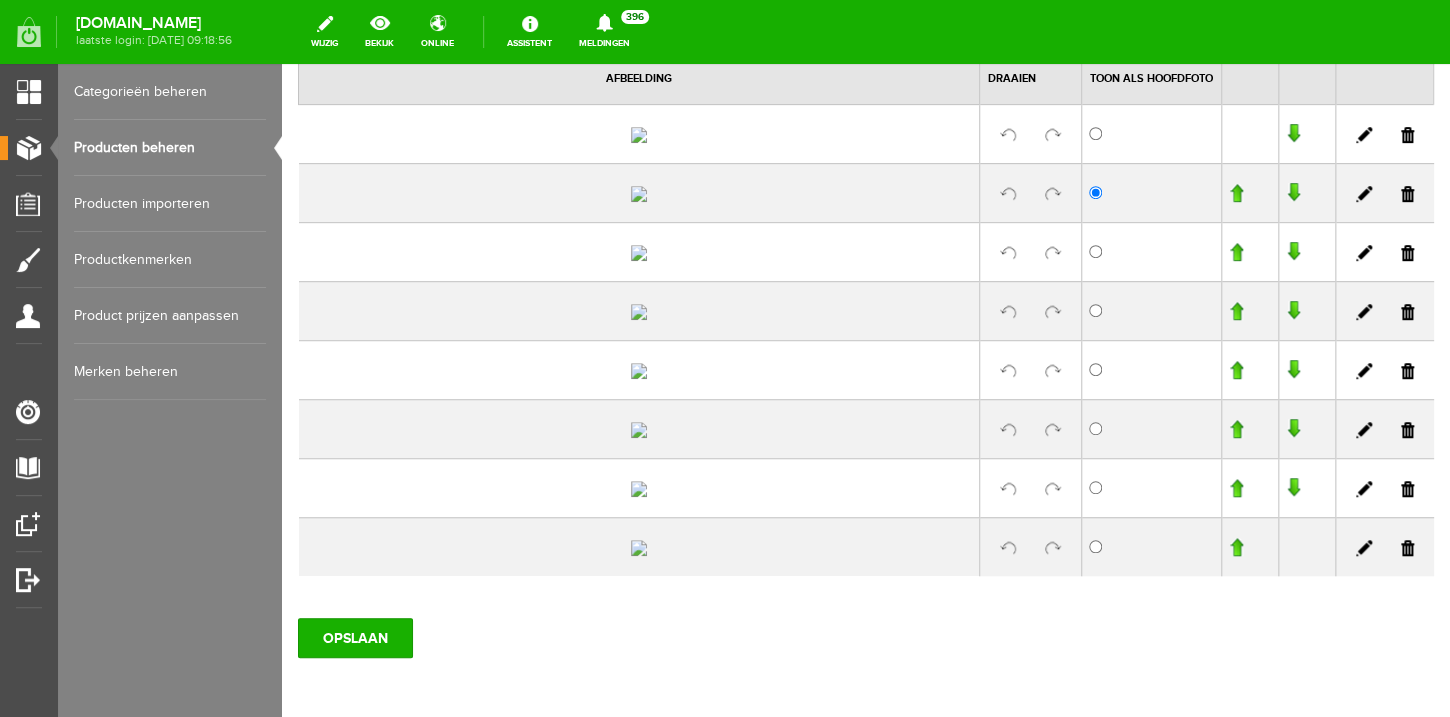 scroll, scrollTop: 352, scrollLeft: 0, axis: vertical 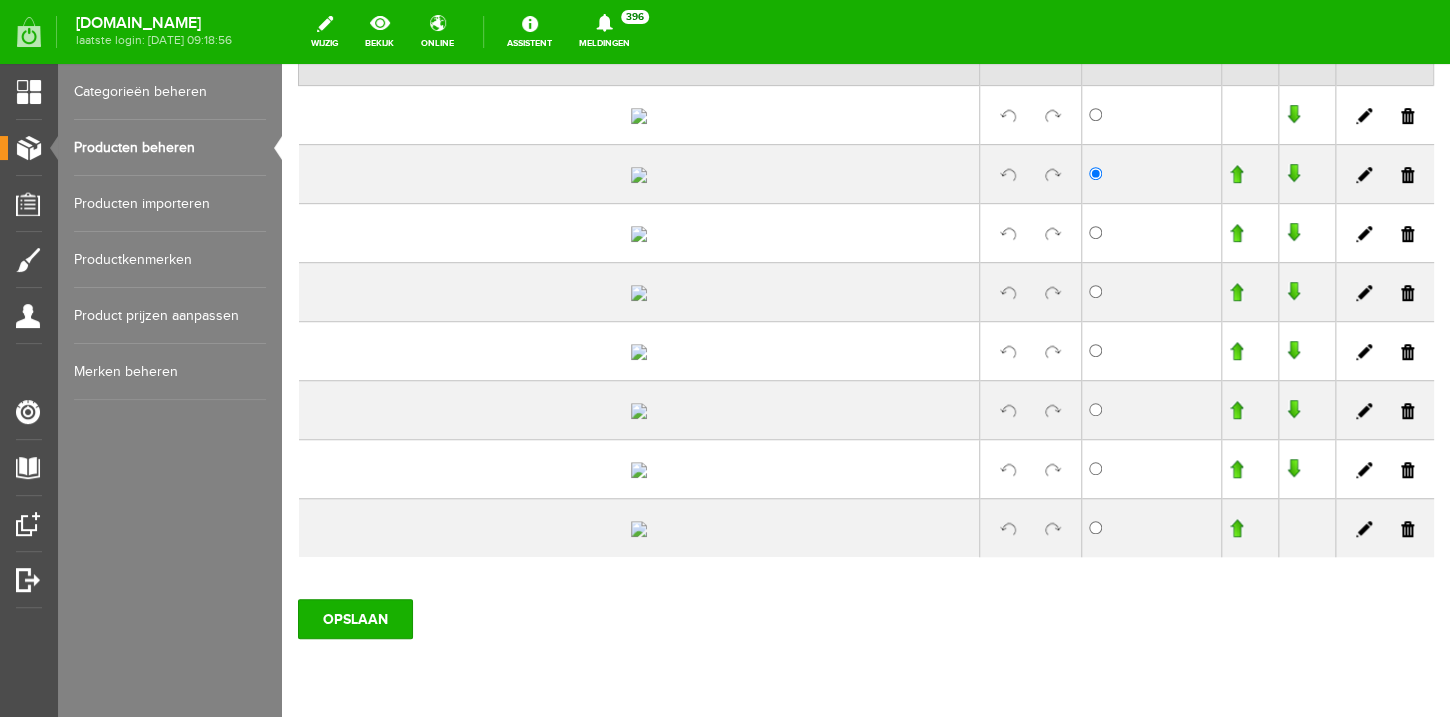 click at bounding box center [1384, 114] 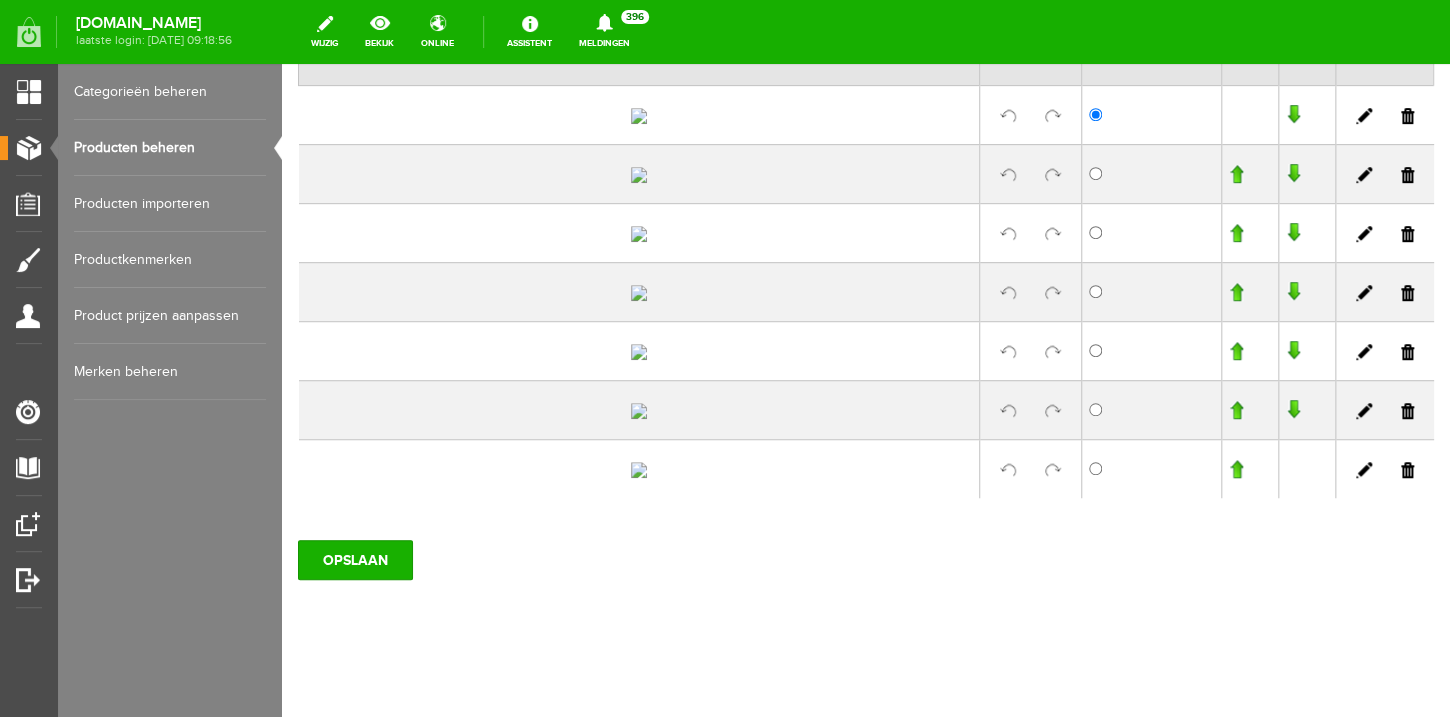scroll, scrollTop: 373, scrollLeft: 0, axis: vertical 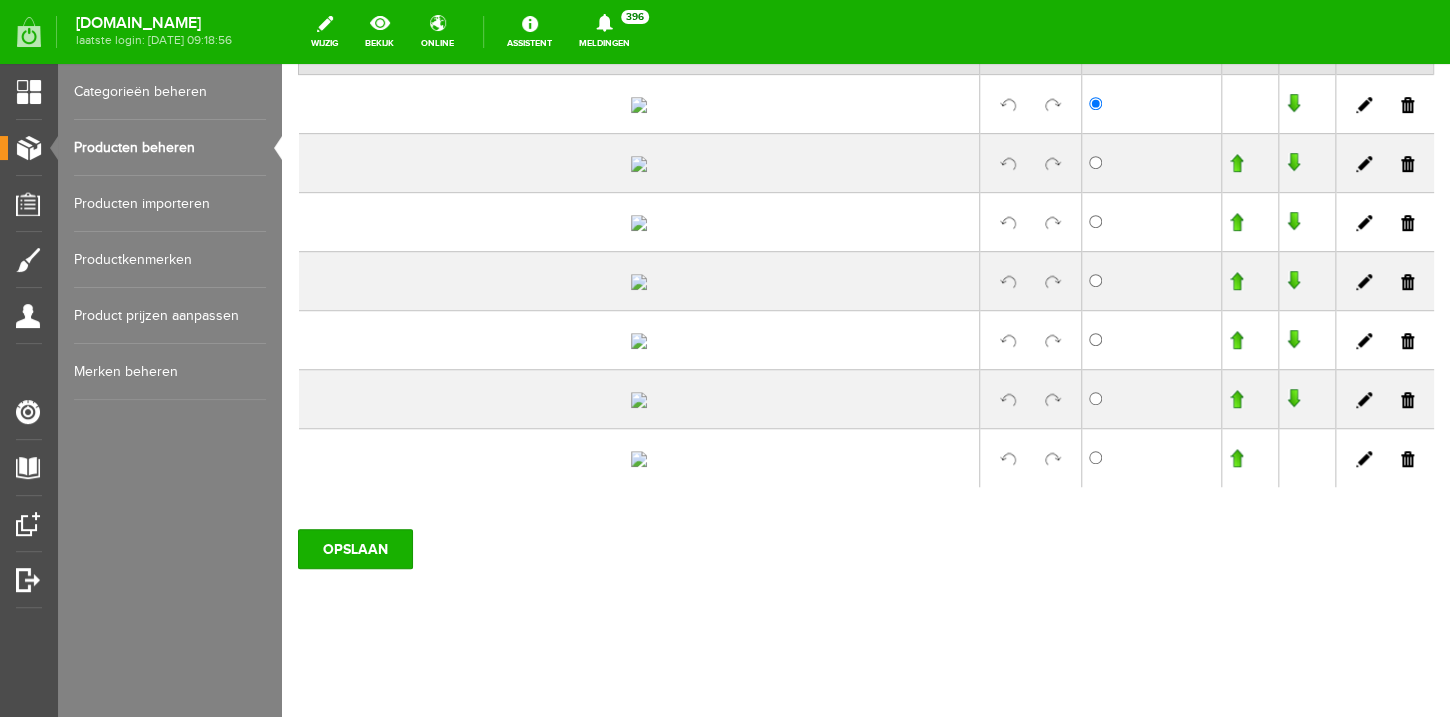 click at bounding box center (1407, 105) 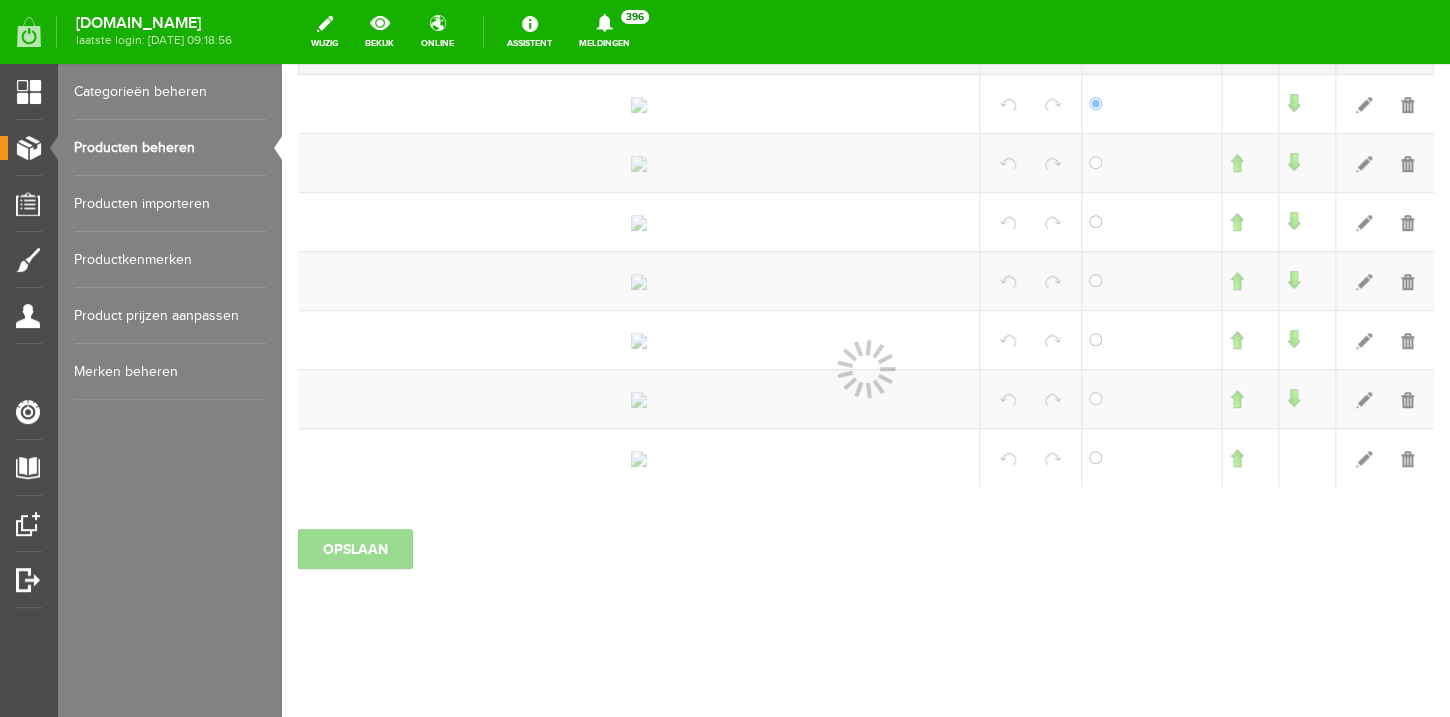 scroll, scrollTop: 395, scrollLeft: 0, axis: vertical 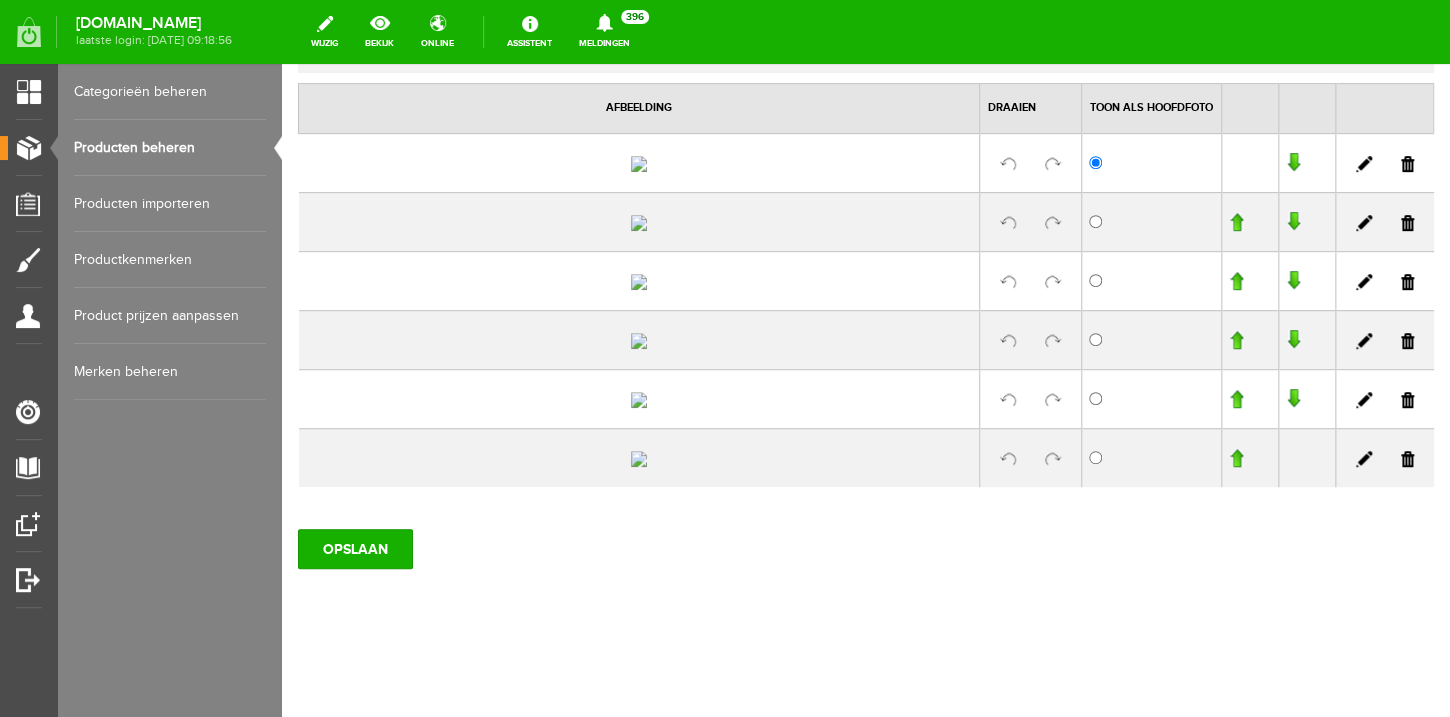 click at bounding box center (1407, 164) 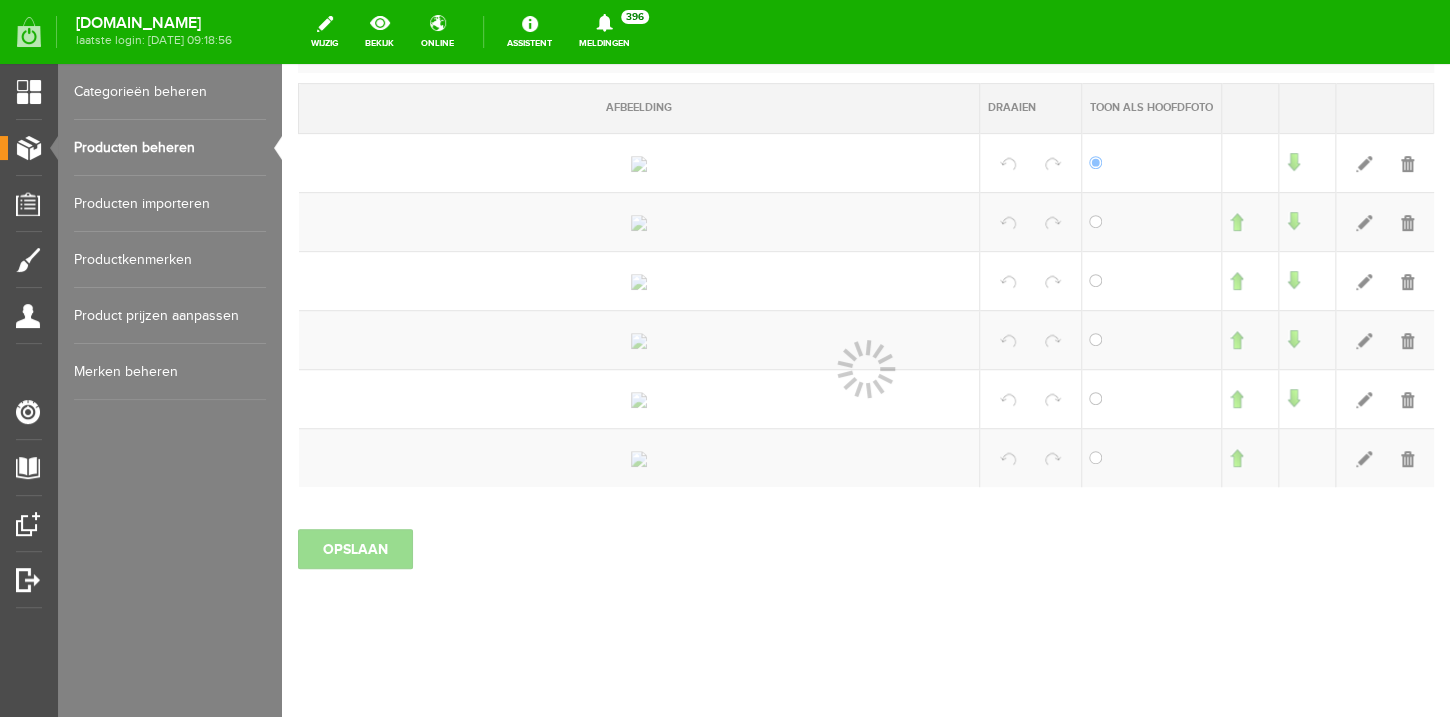 scroll, scrollTop: 416, scrollLeft: 0, axis: vertical 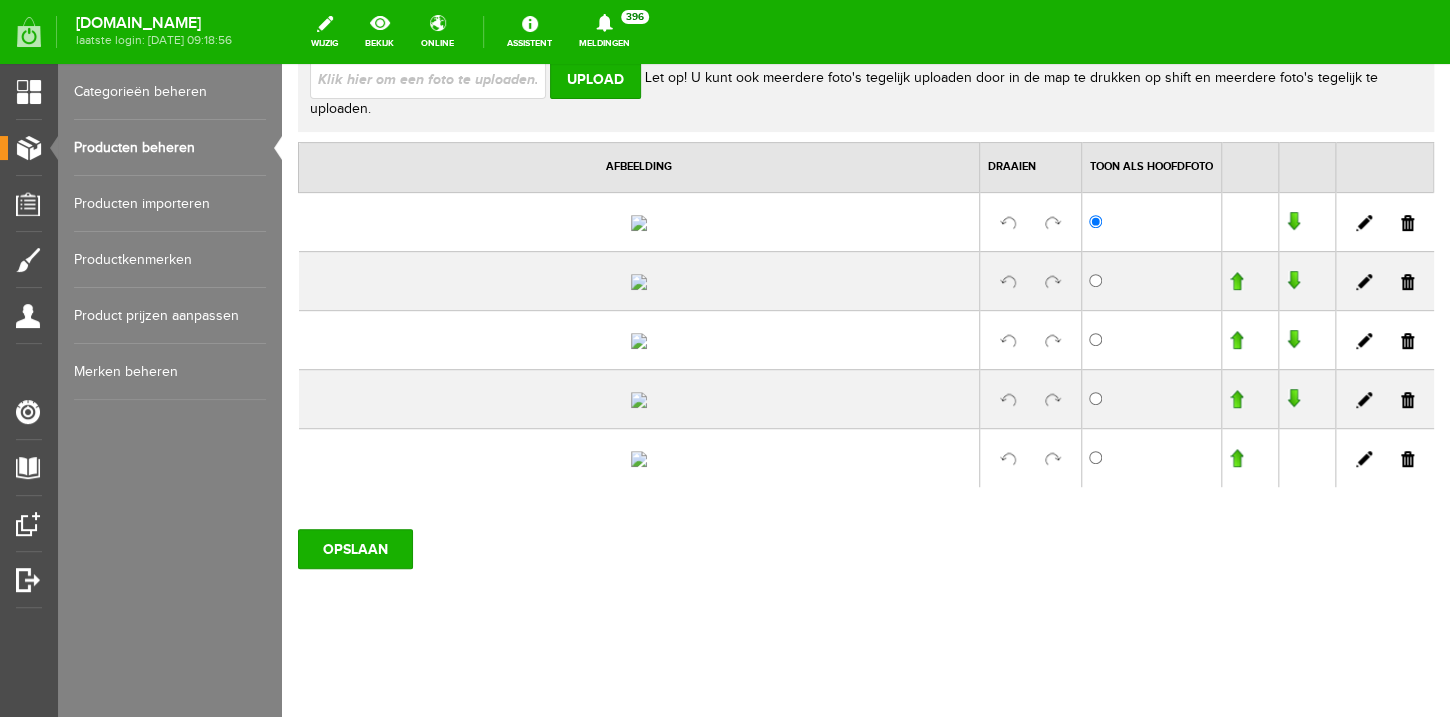 click at bounding box center [1407, 223] 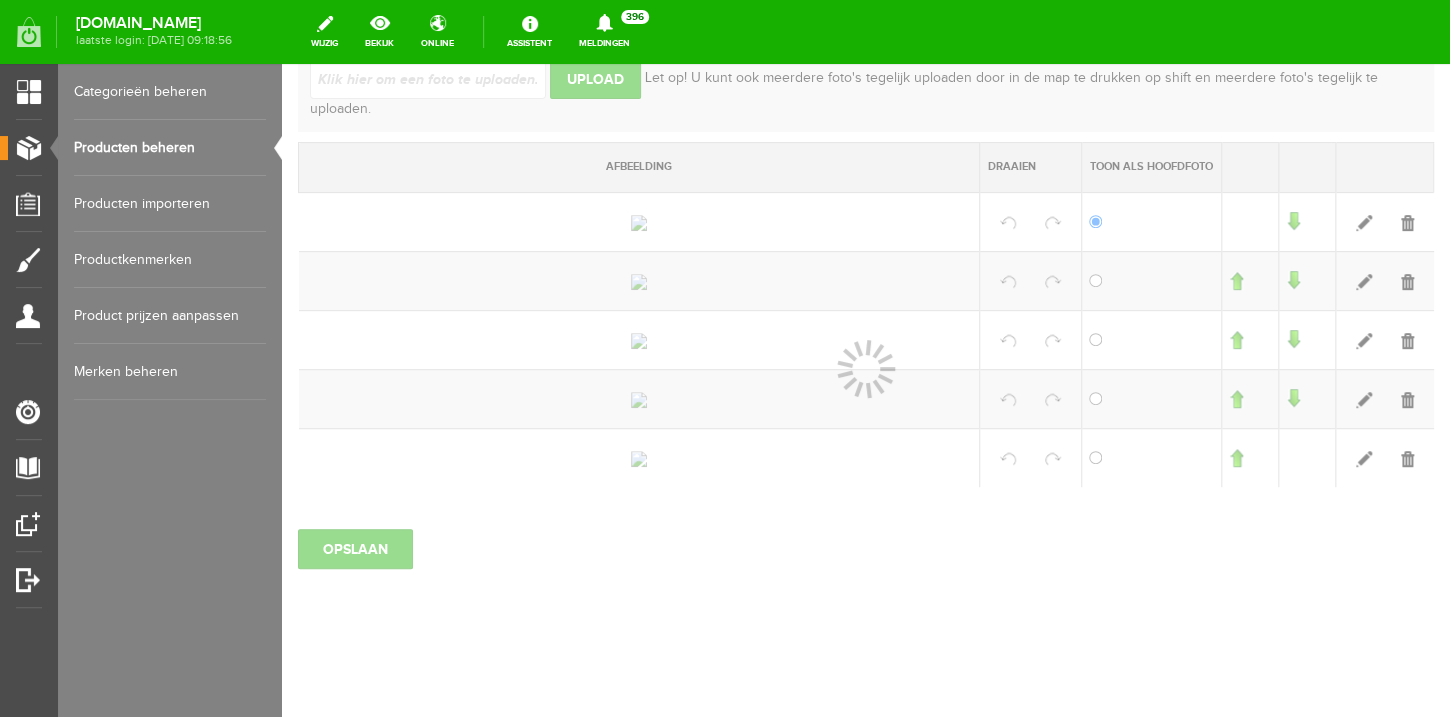 scroll, scrollTop: 438, scrollLeft: 0, axis: vertical 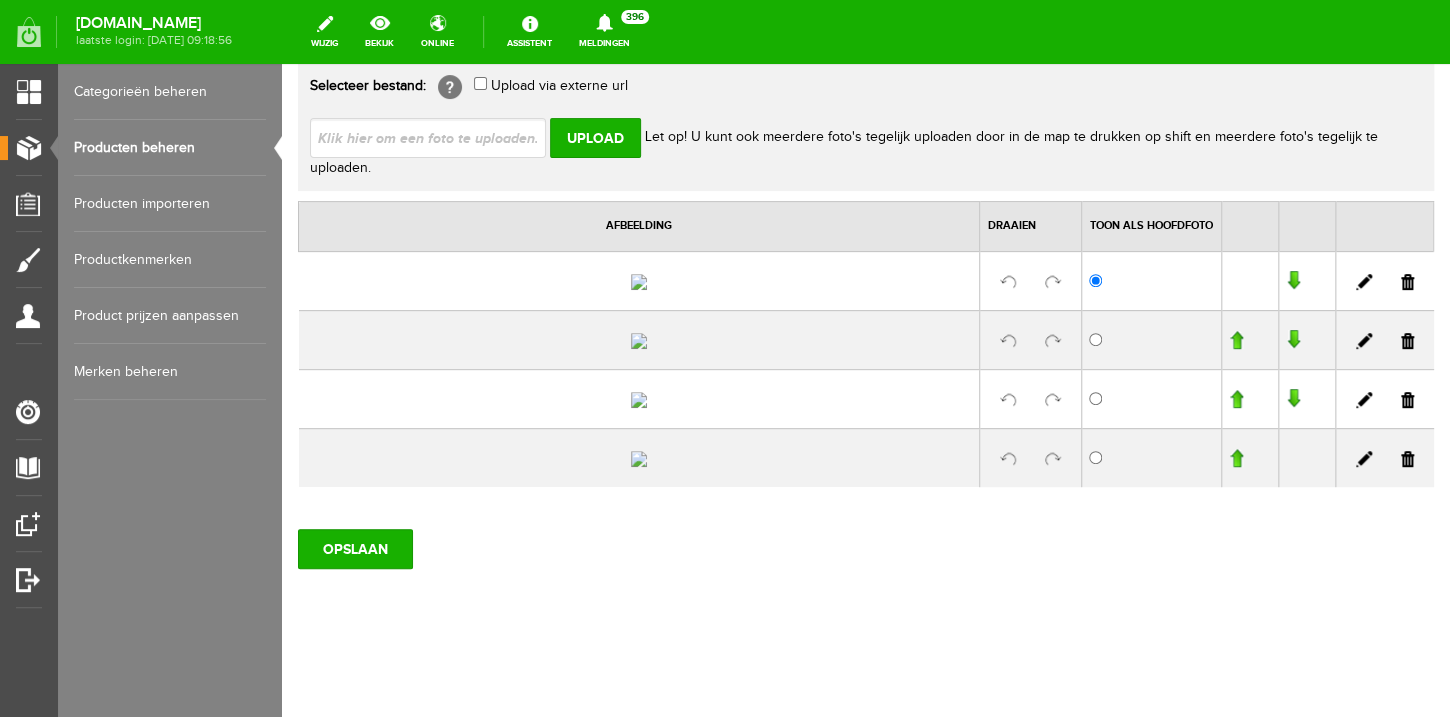 click at bounding box center (1407, 282) 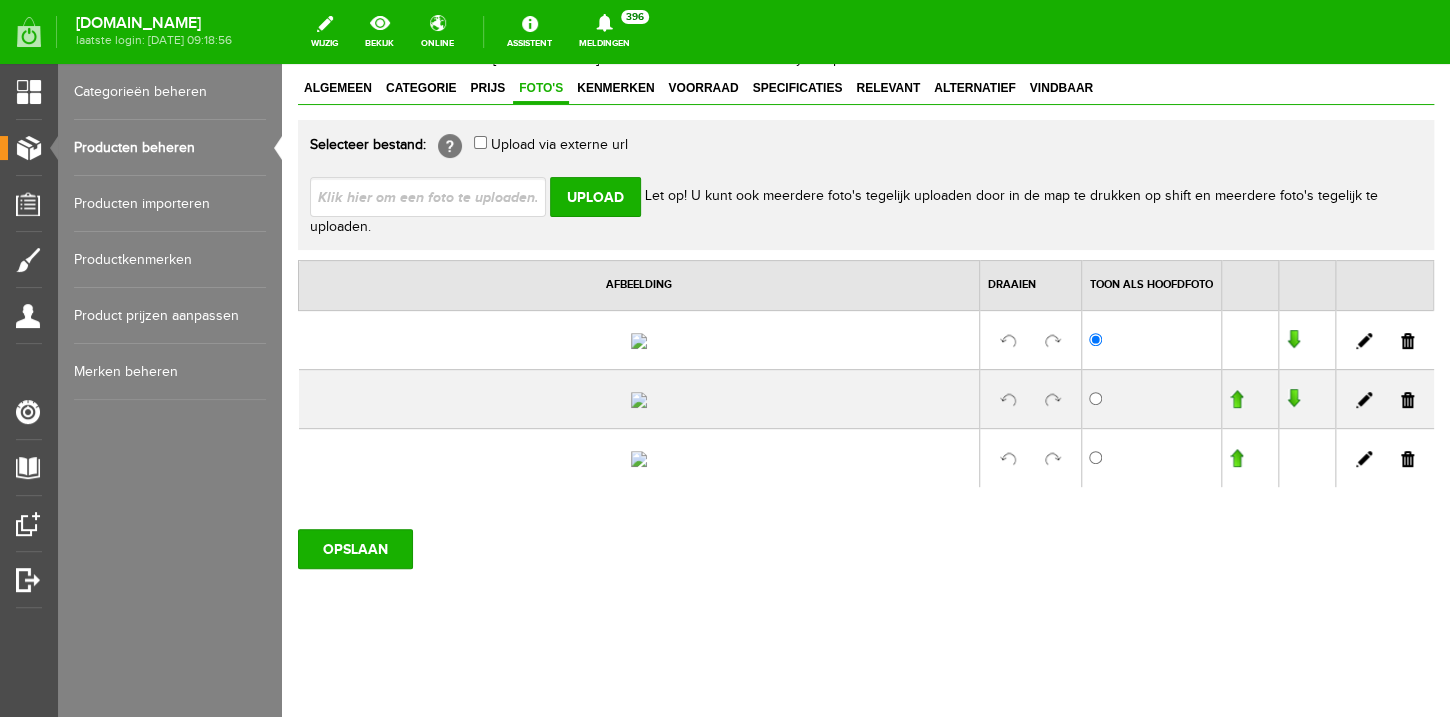 scroll, scrollTop: 460, scrollLeft: 0, axis: vertical 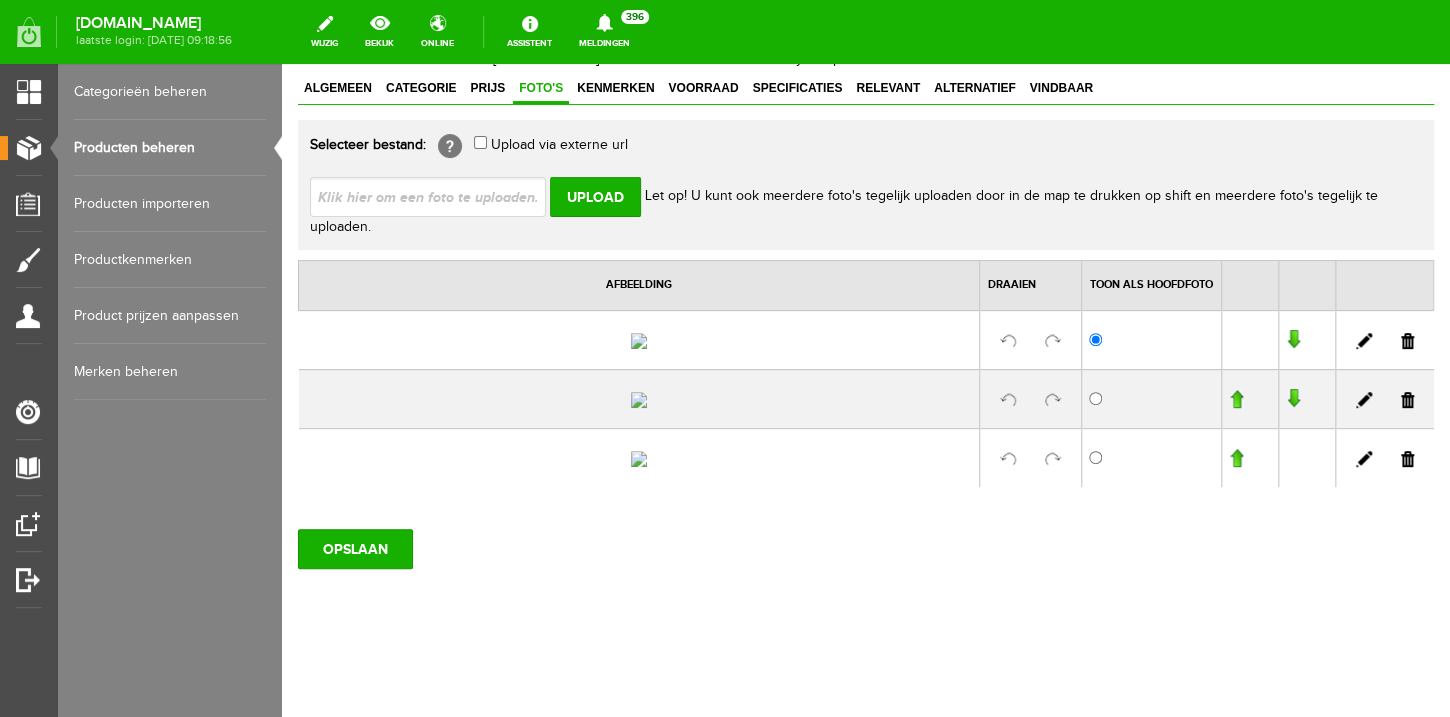 click at bounding box center (1407, 341) 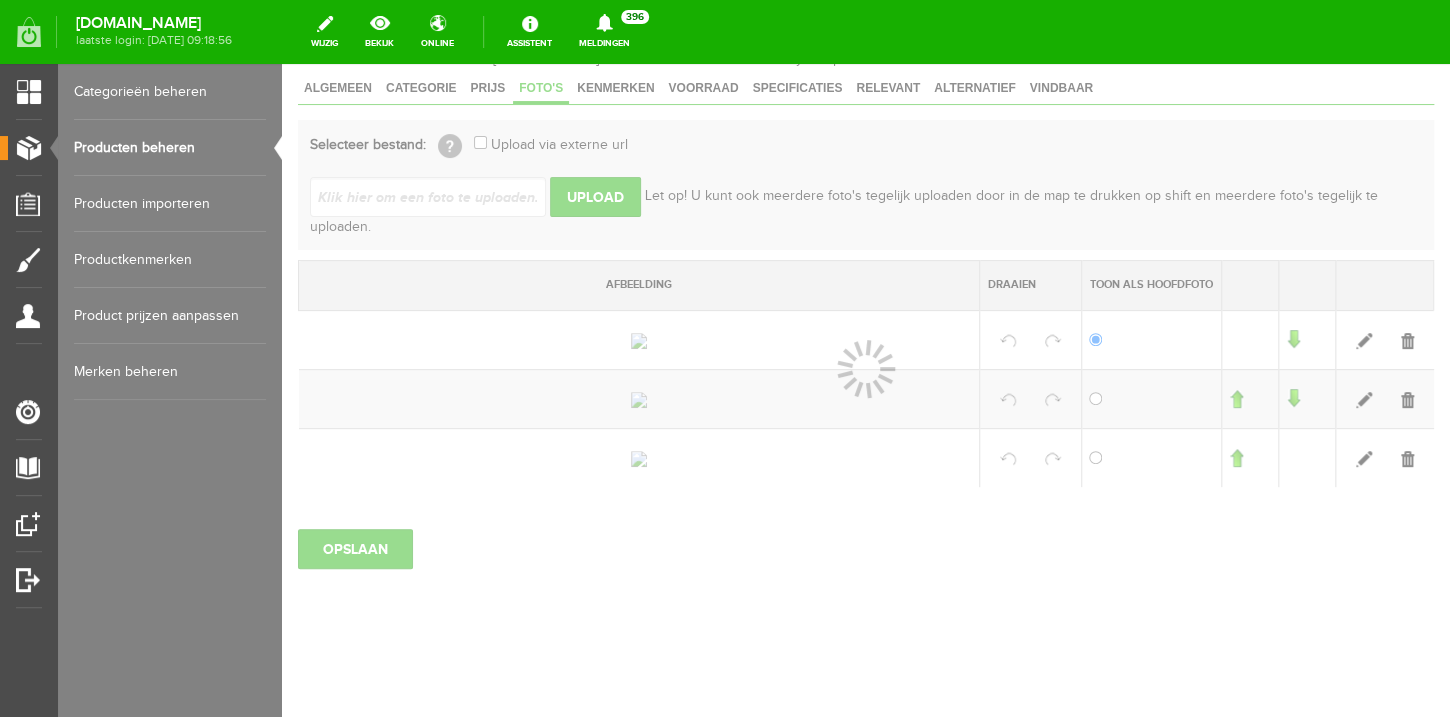 scroll, scrollTop: 289, scrollLeft: 0, axis: vertical 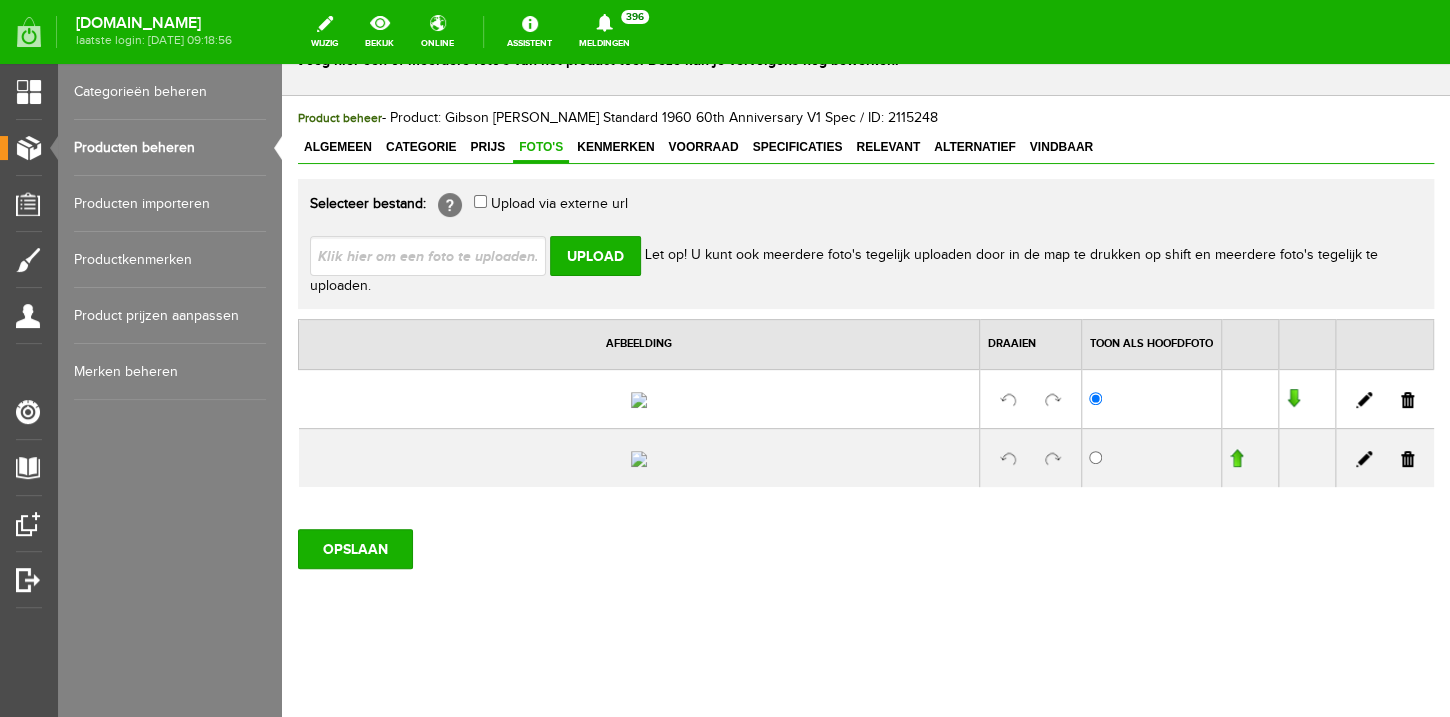 click at bounding box center (1407, 400) 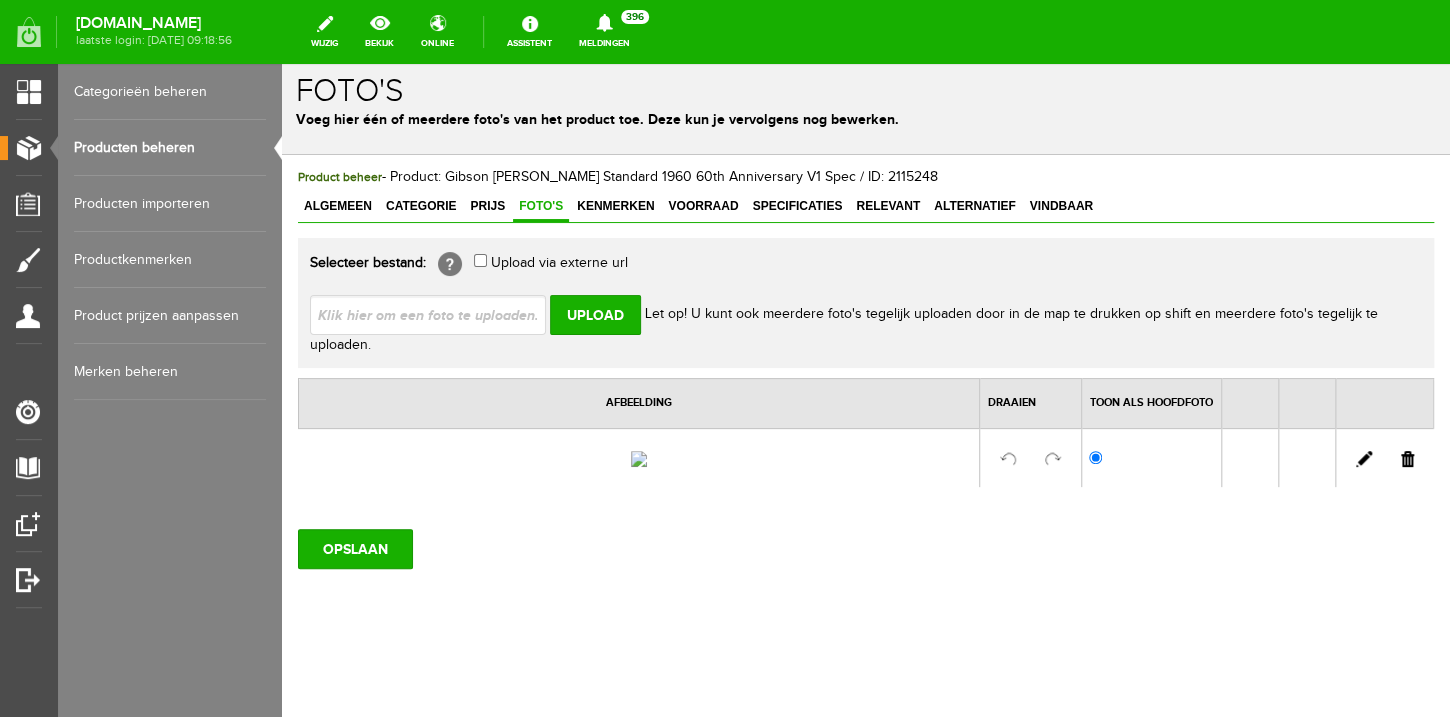 scroll, scrollTop: 117, scrollLeft: 0, axis: vertical 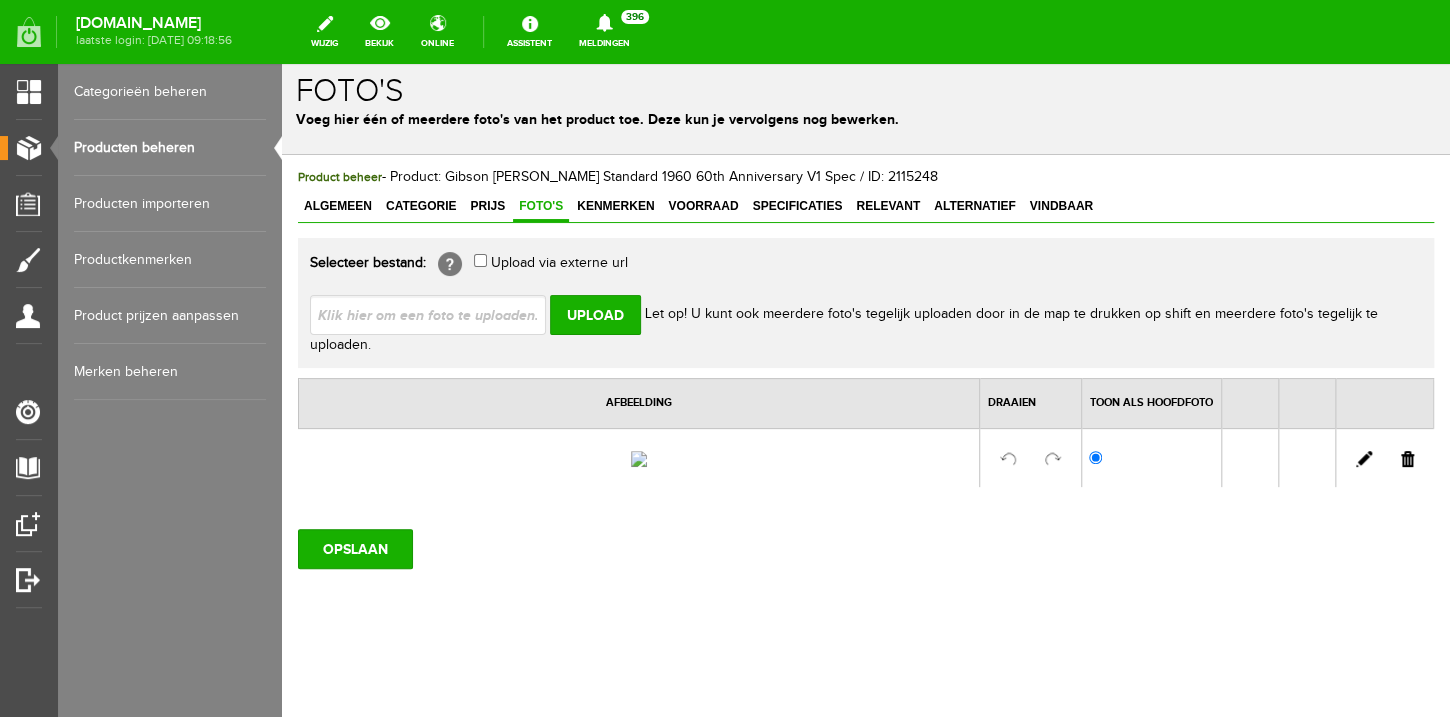 click at bounding box center (1407, 459) 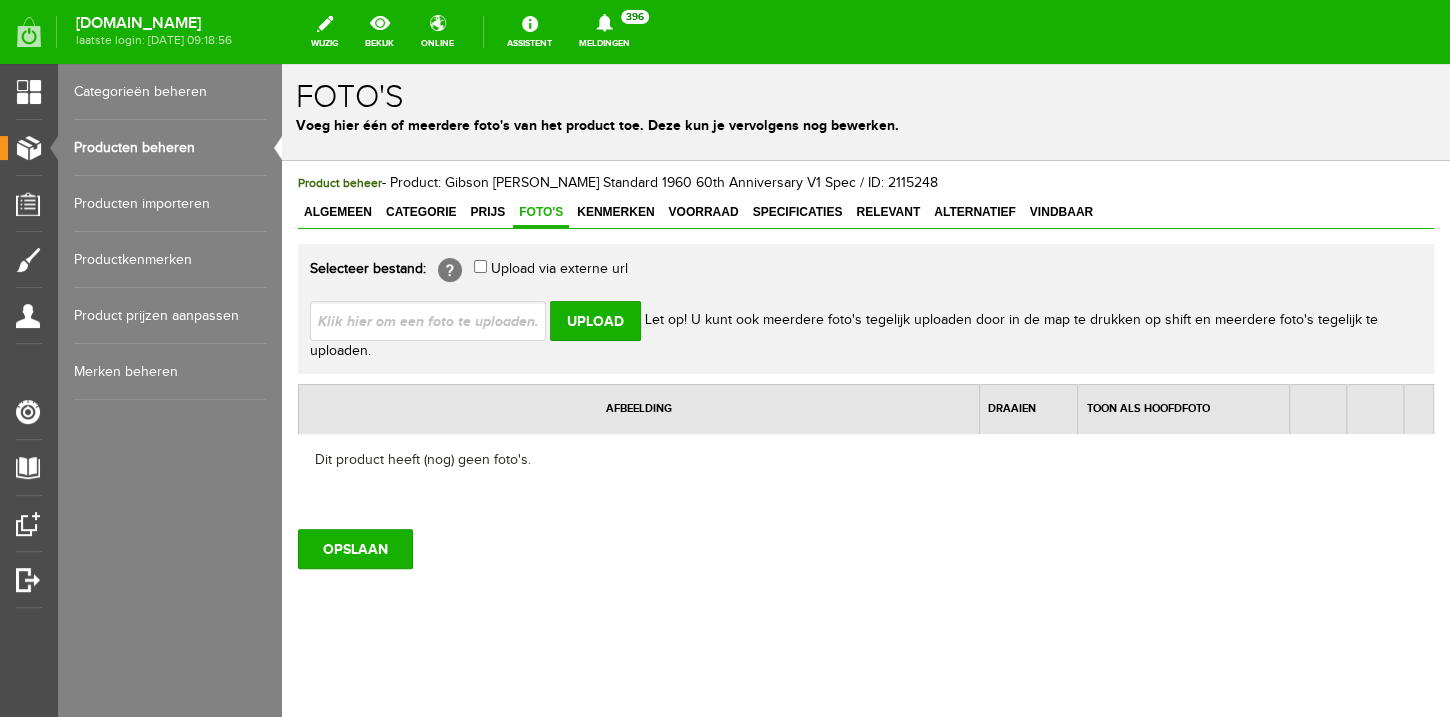 scroll, scrollTop: 0, scrollLeft: 0, axis: both 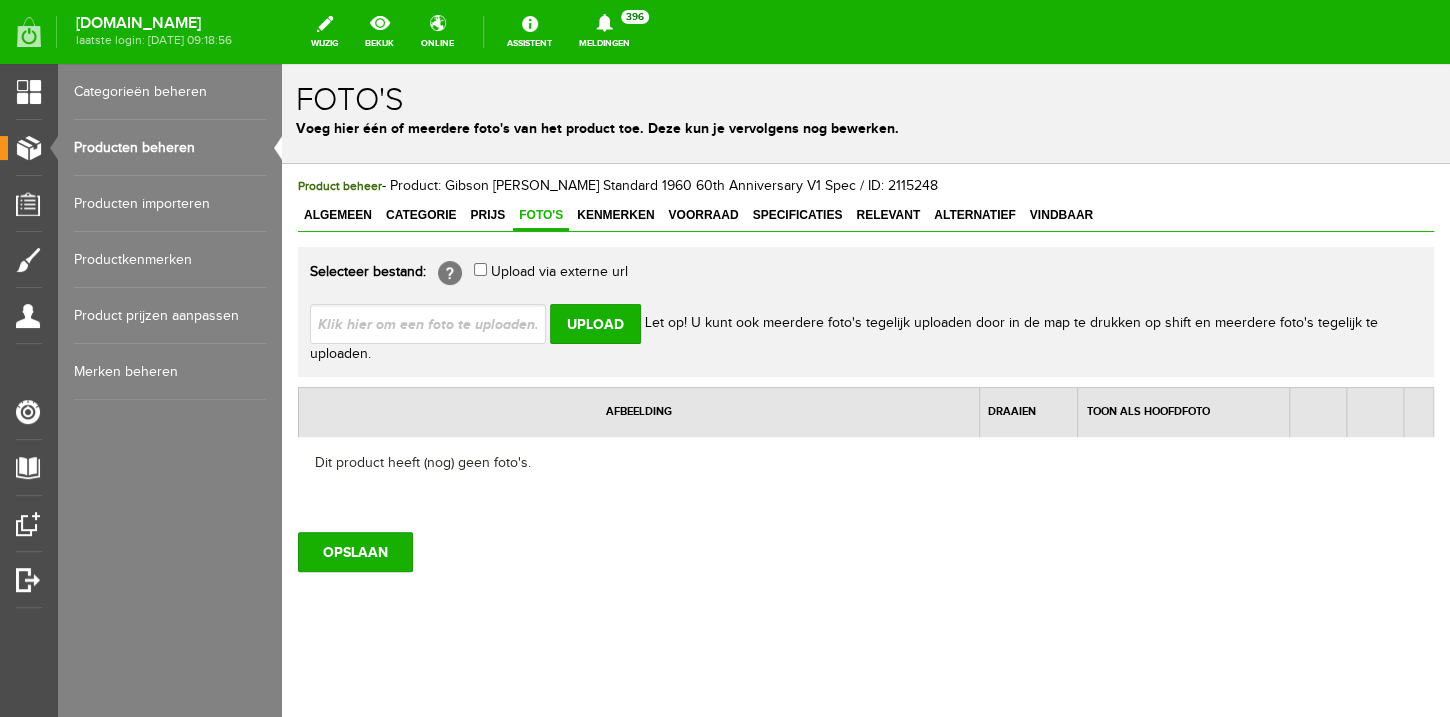 click at bounding box center (436, 323) 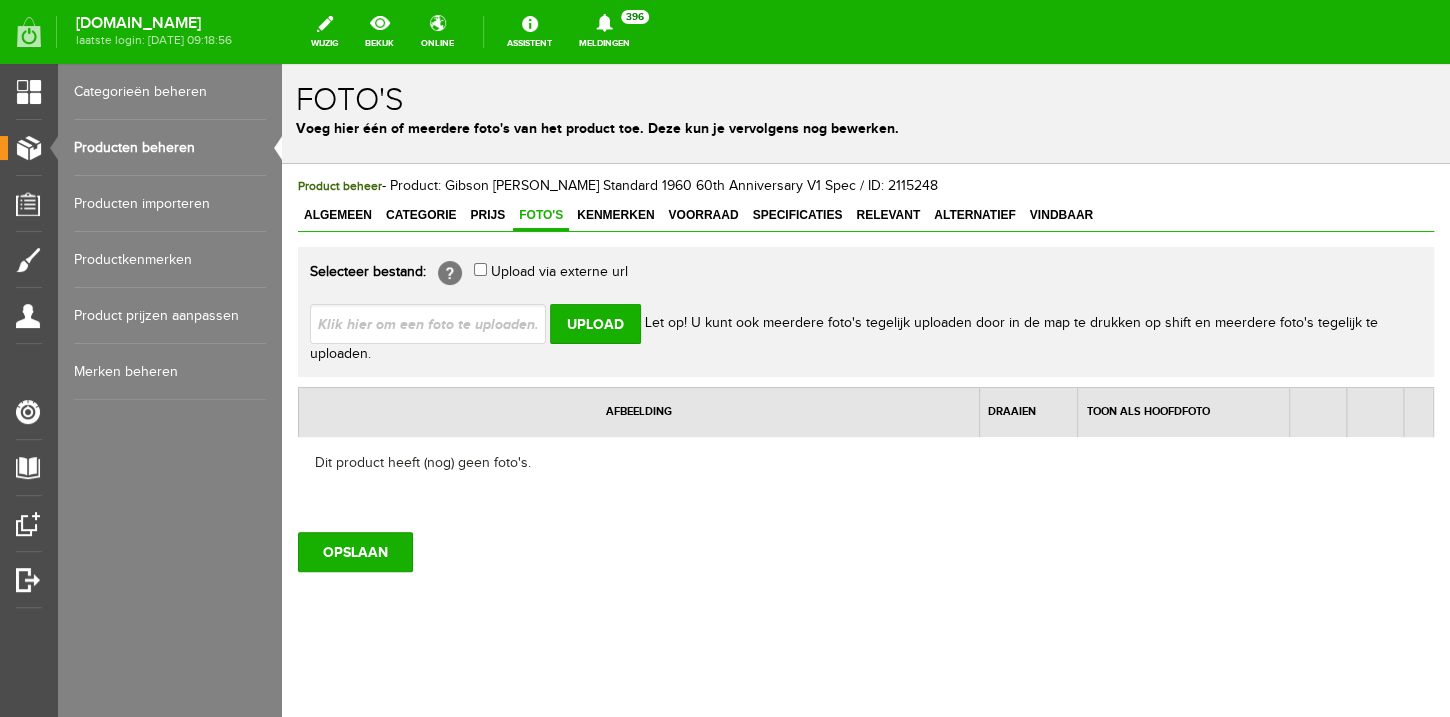 type on "C:\fakepath\IMG_1714.JPG" 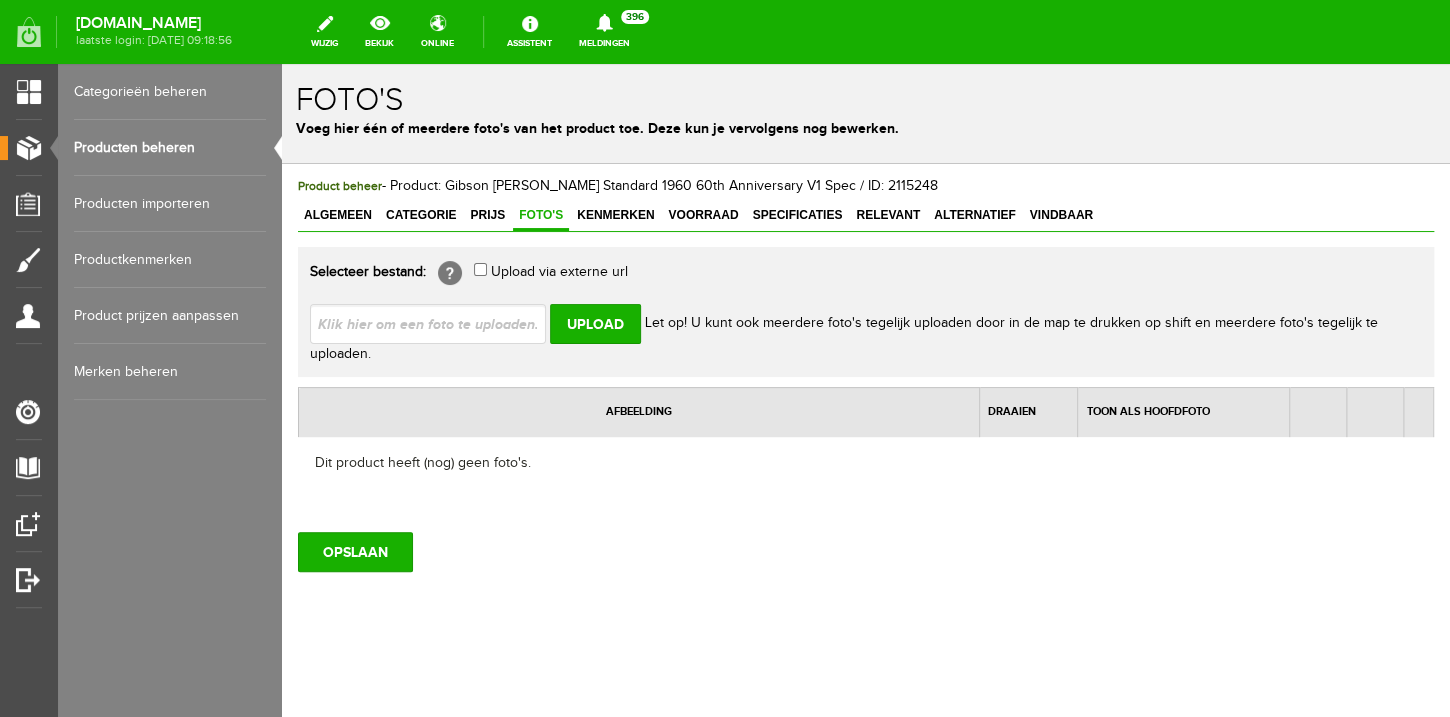 type on "IMG_1714.JPG; IMG_1715.JPG; IMG_1717.JPG; IMG_1718.JPG; IMG_1719.JPG" 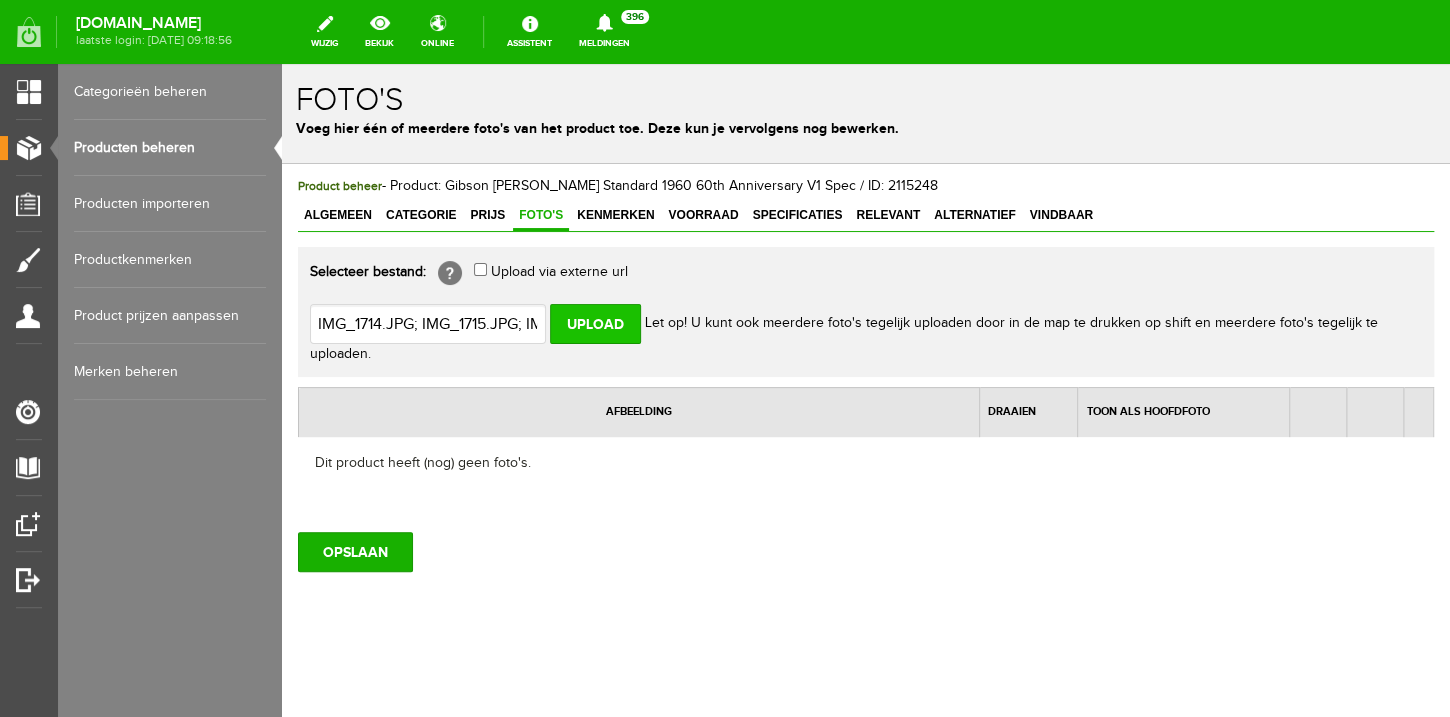 click on "Upload" at bounding box center [595, 324] 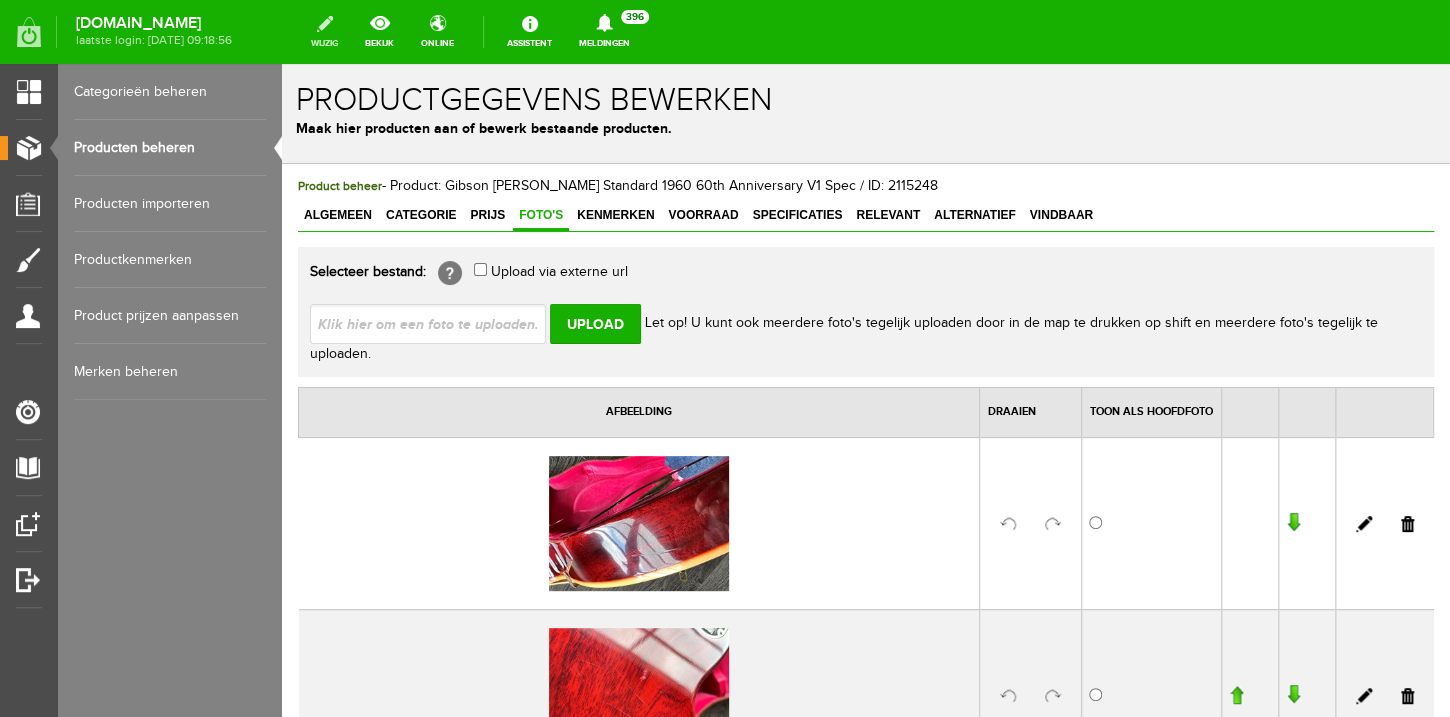 scroll, scrollTop: 0, scrollLeft: 0, axis: both 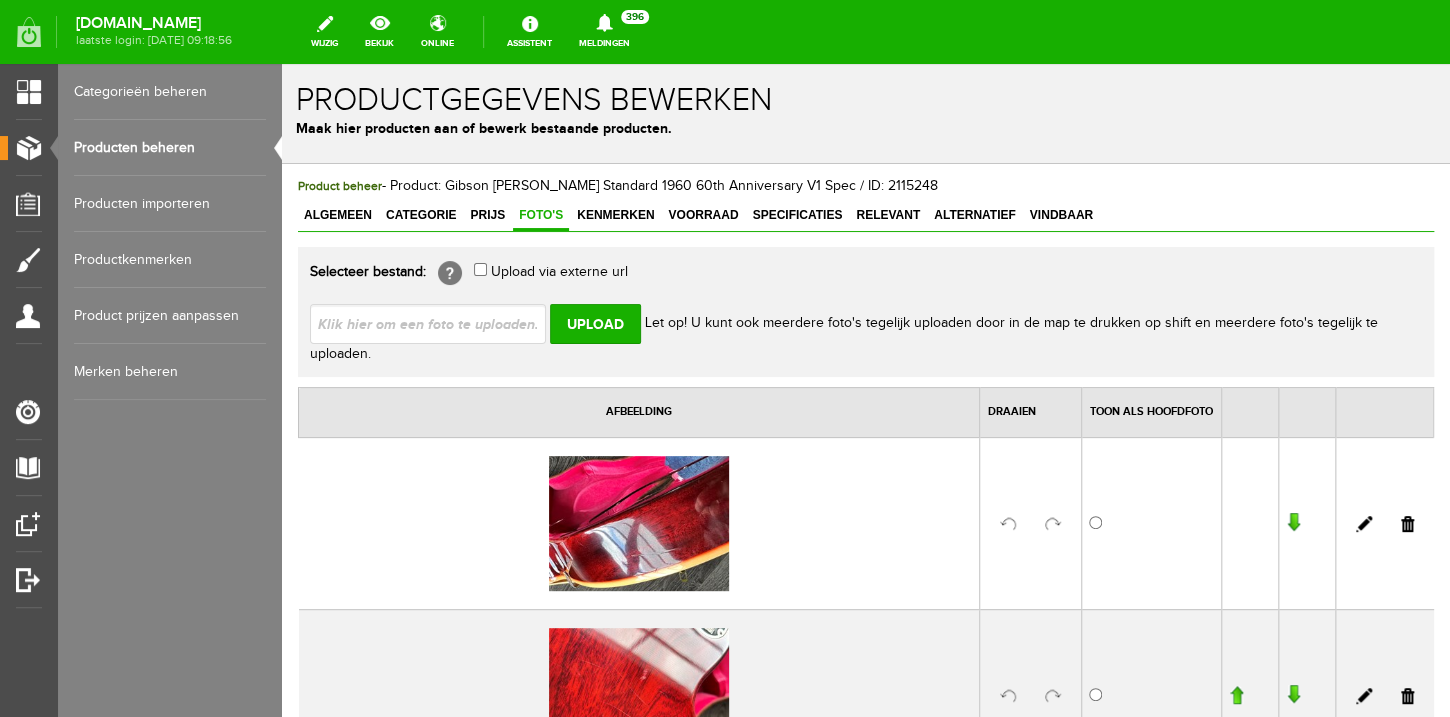 click at bounding box center (436, 323) 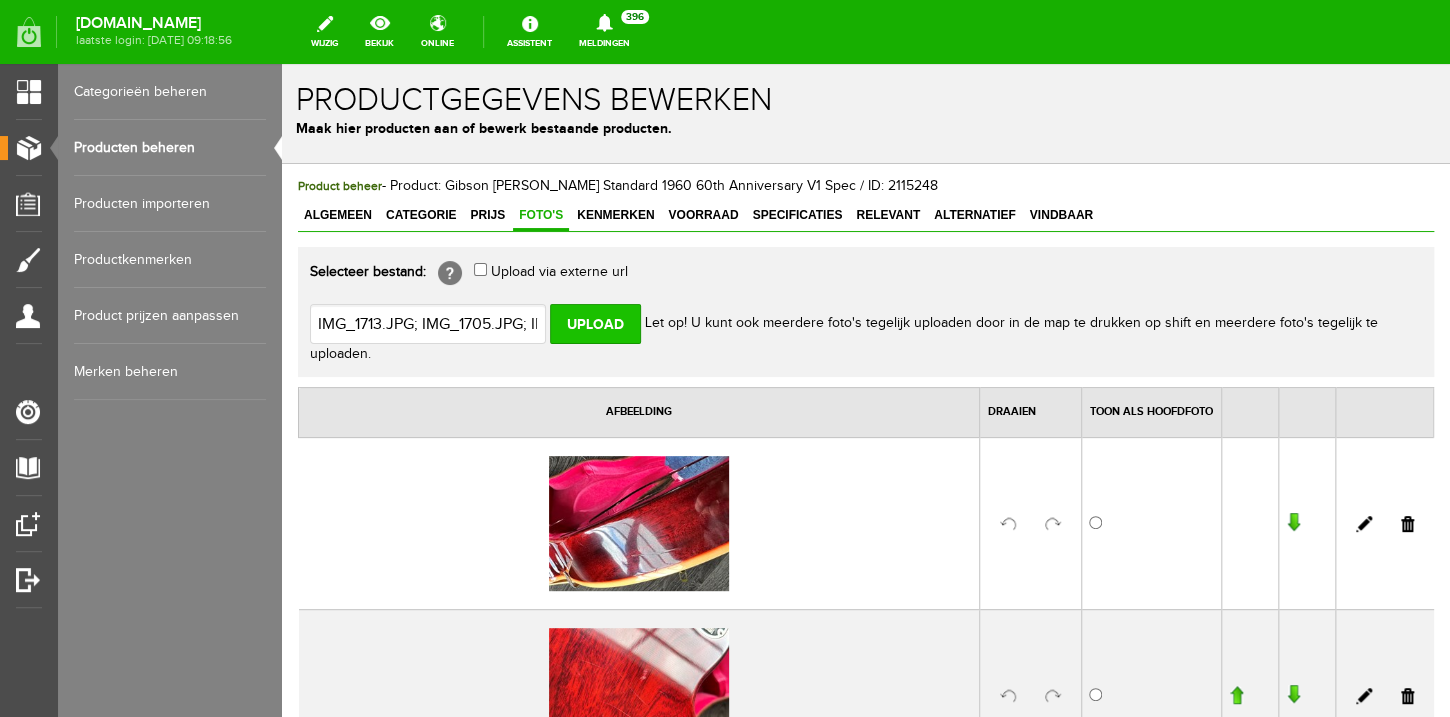 click on "Upload" at bounding box center (595, 324) 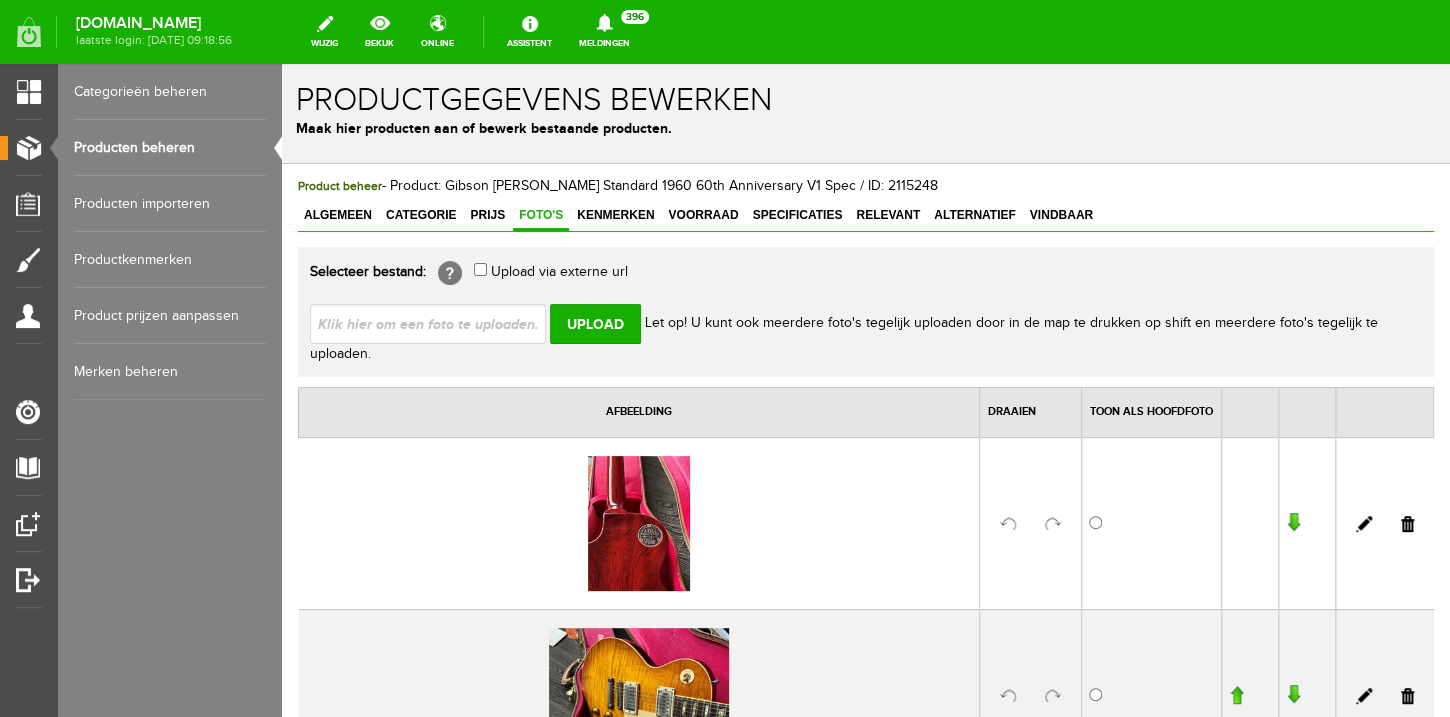 scroll, scrollTop: 0, scrollLeft: 0, axis: both 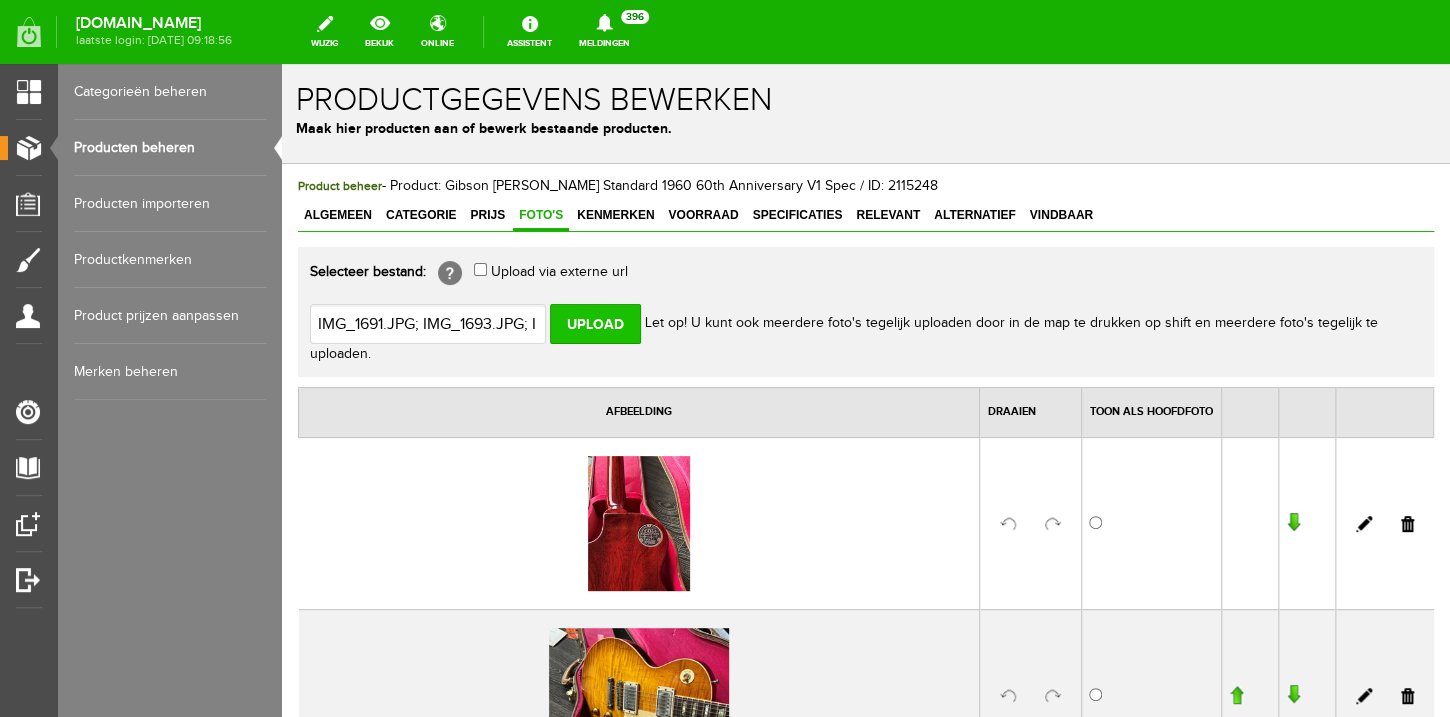 click on "Upload" at bounding box center [595, 324] 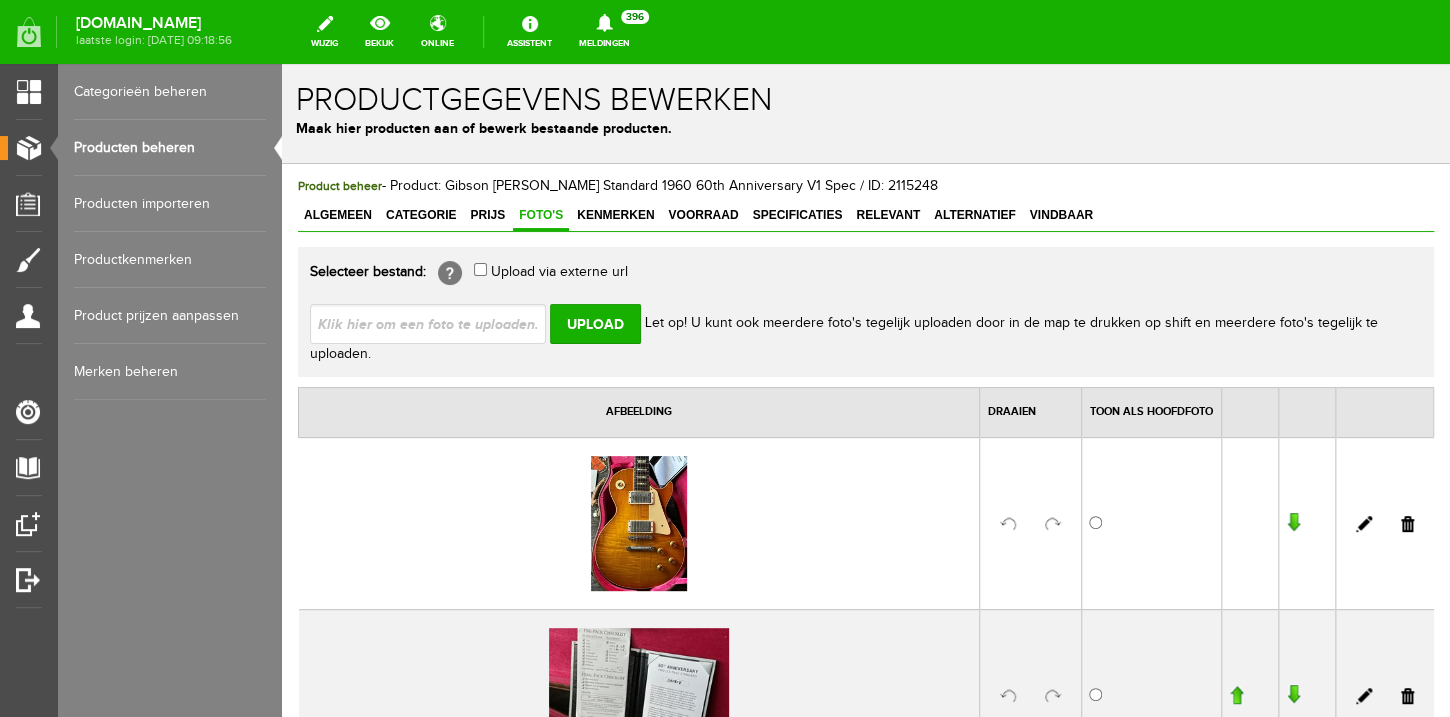scroll, scrollTop: 0, scrollLeft: 0, axis: both 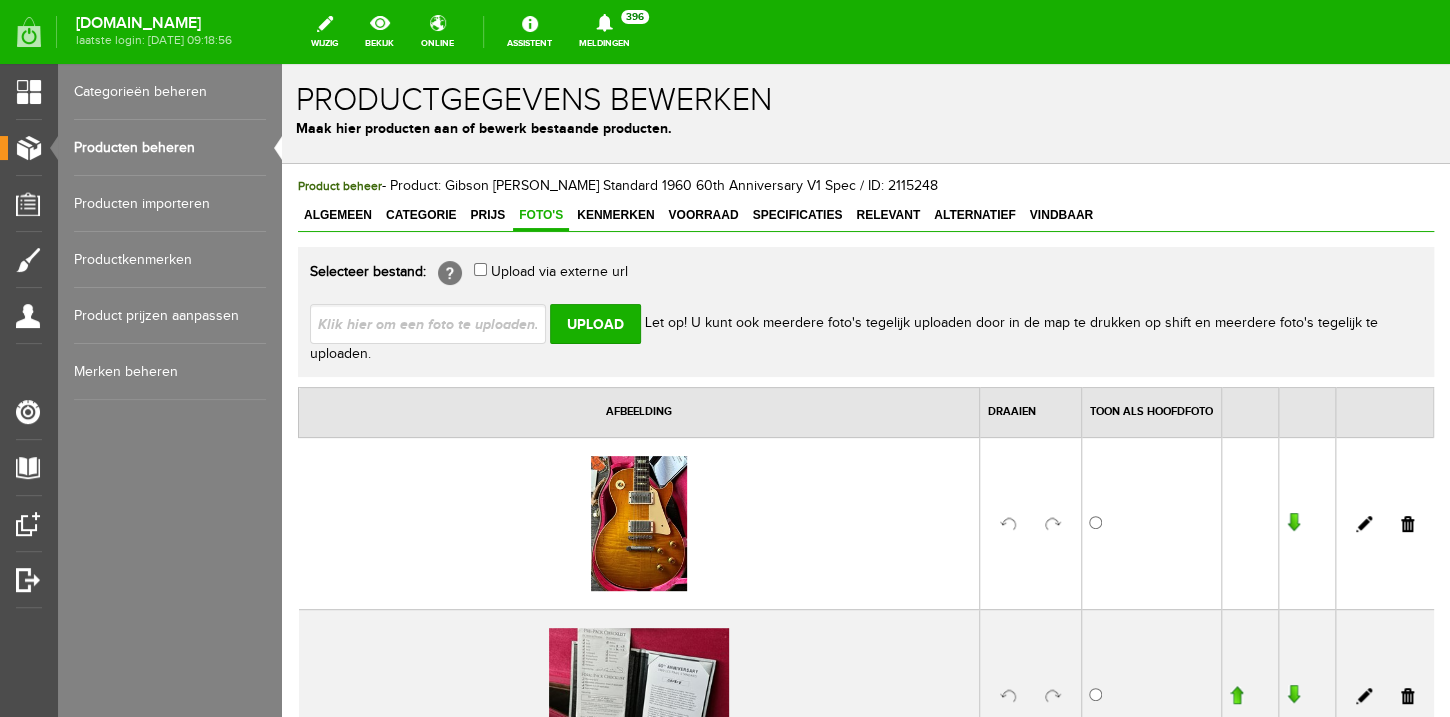 click at bounding box center (436, 323) 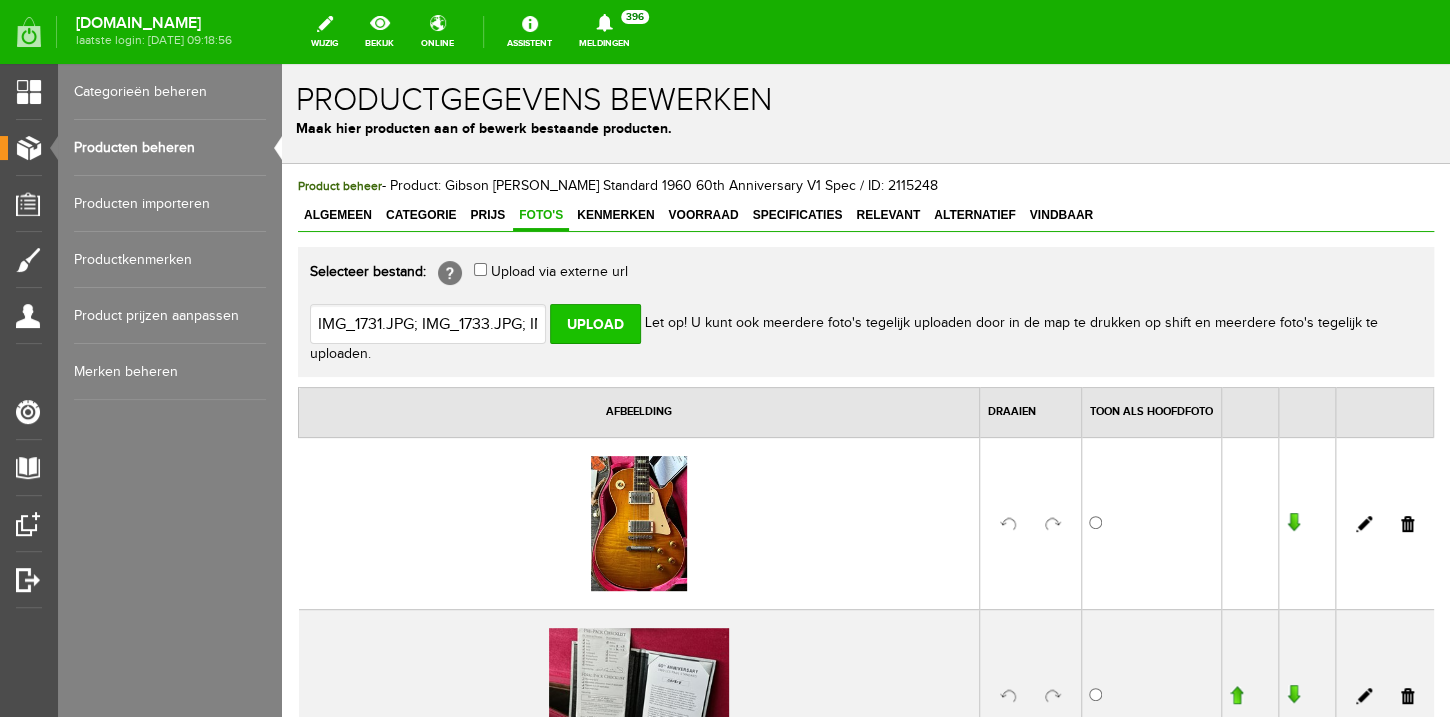 click on "Upload" at bounding box center (595, 324) 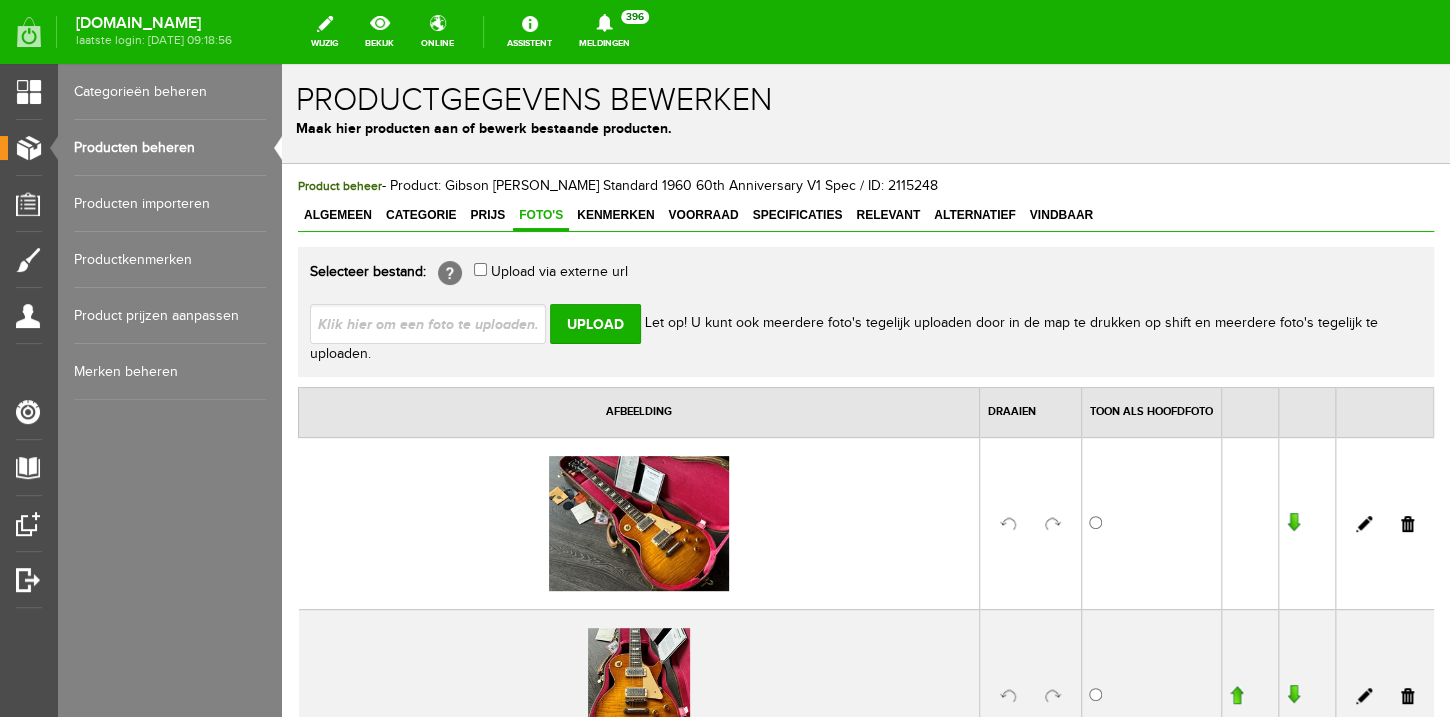 scroll, scrollTop: 0, scrollLeft: 0, axis: both 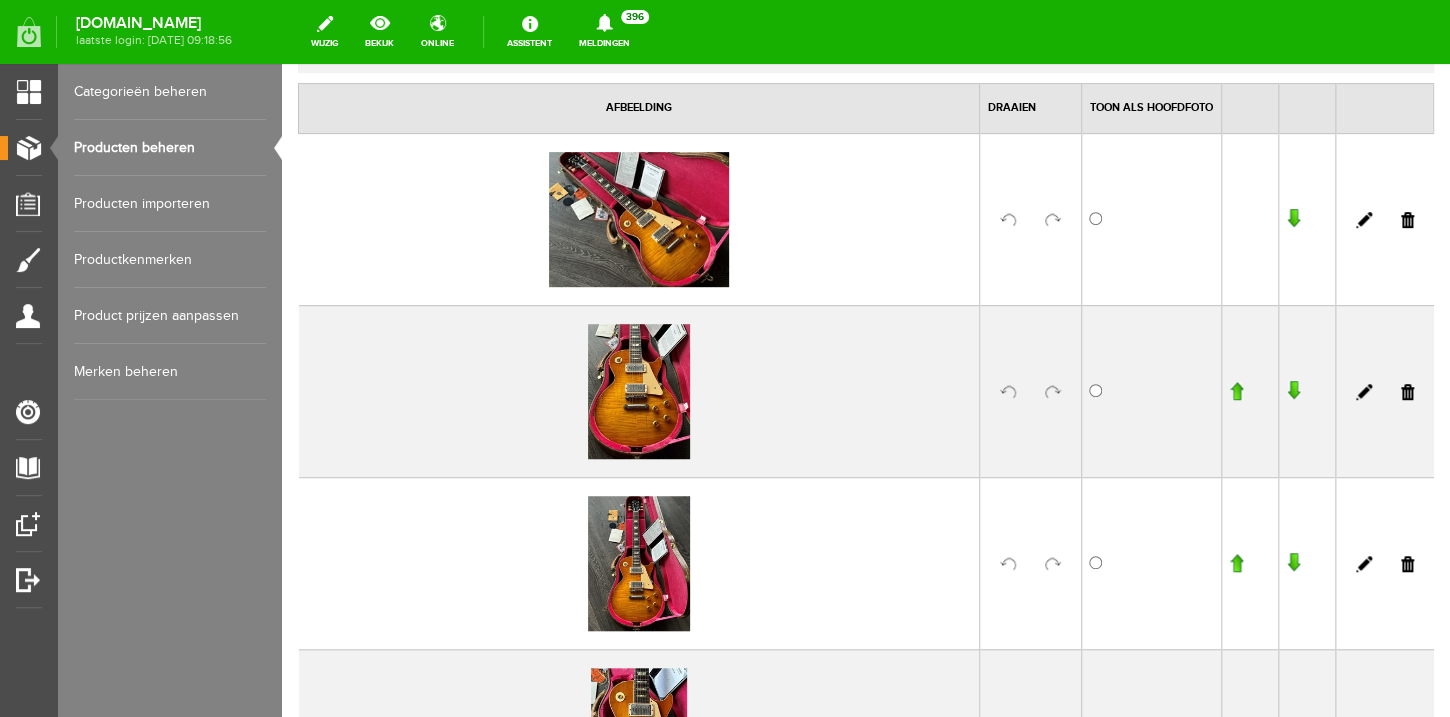 click at bounding box center (1053, 392) 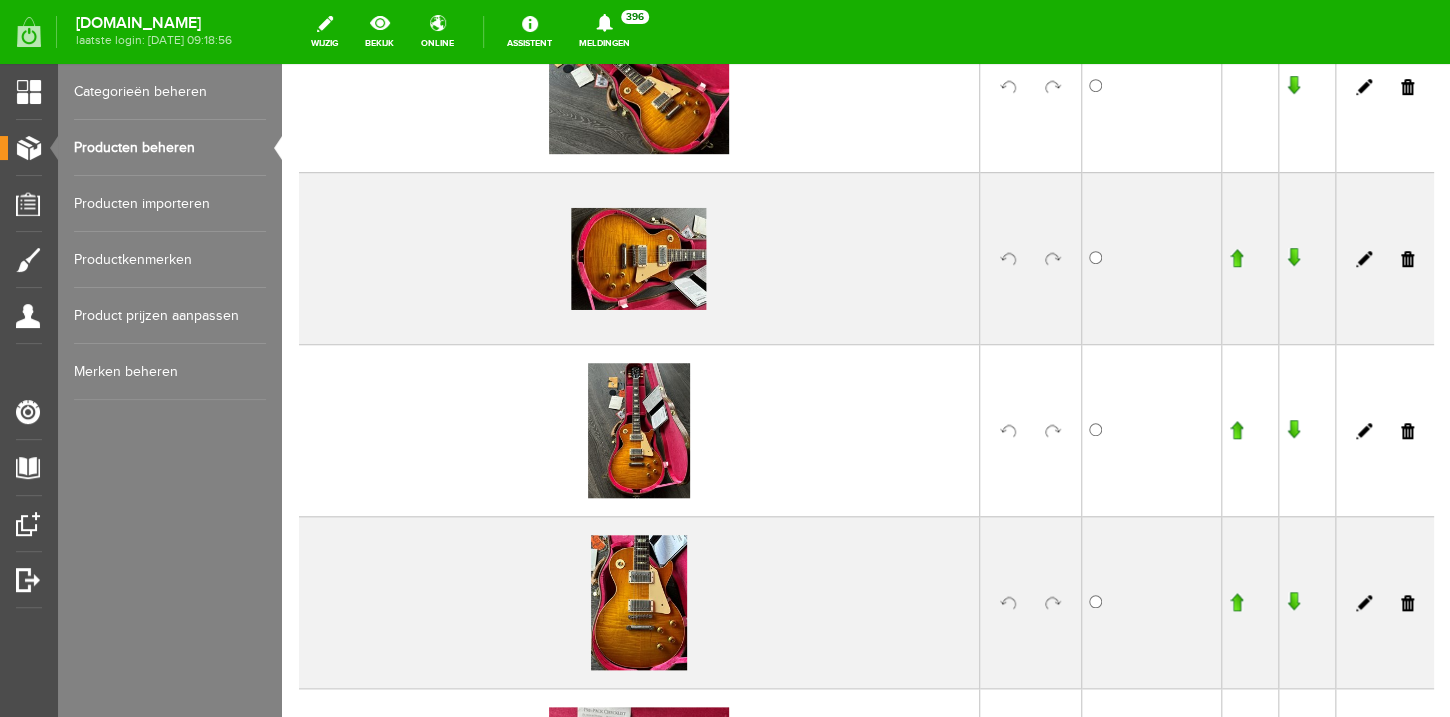 click at bounding box center (1053, 431) 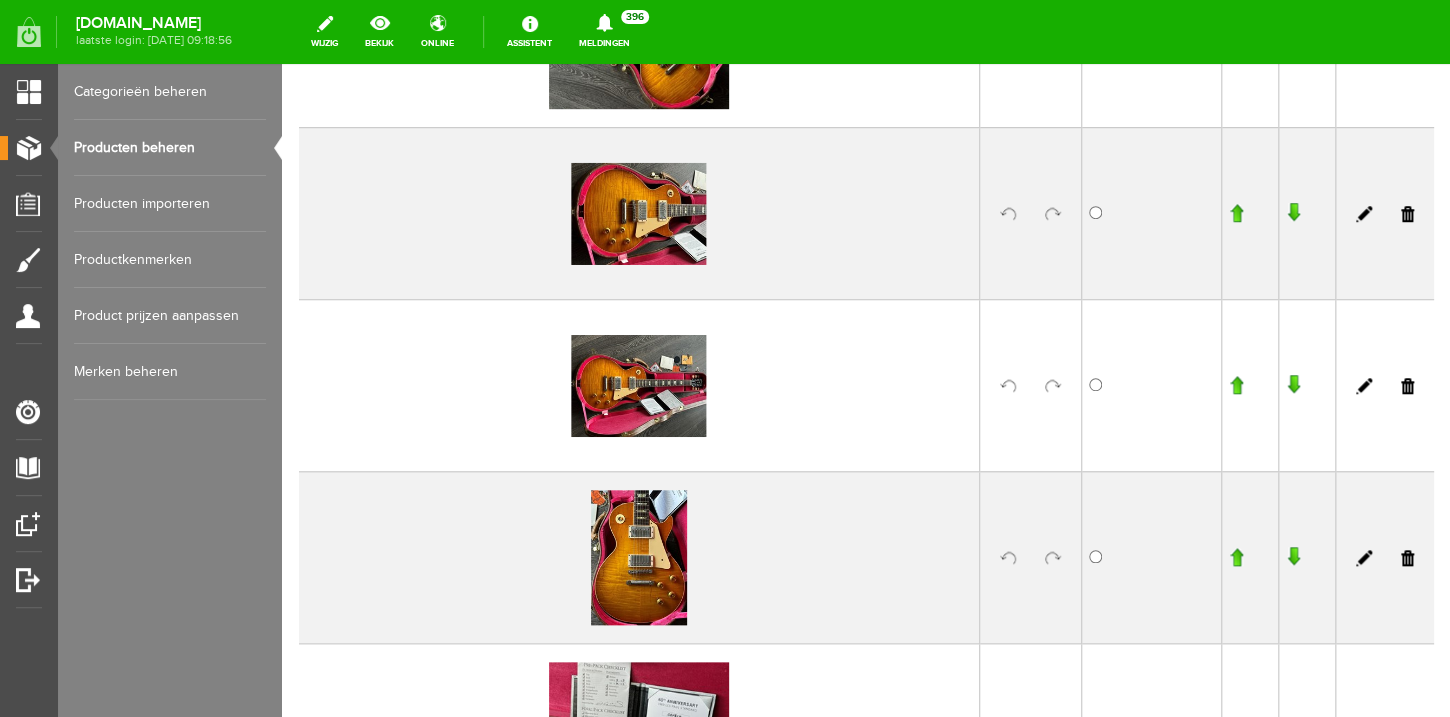 scroll, scrollTop: 491, scrollLeft: 0, axis: vertical 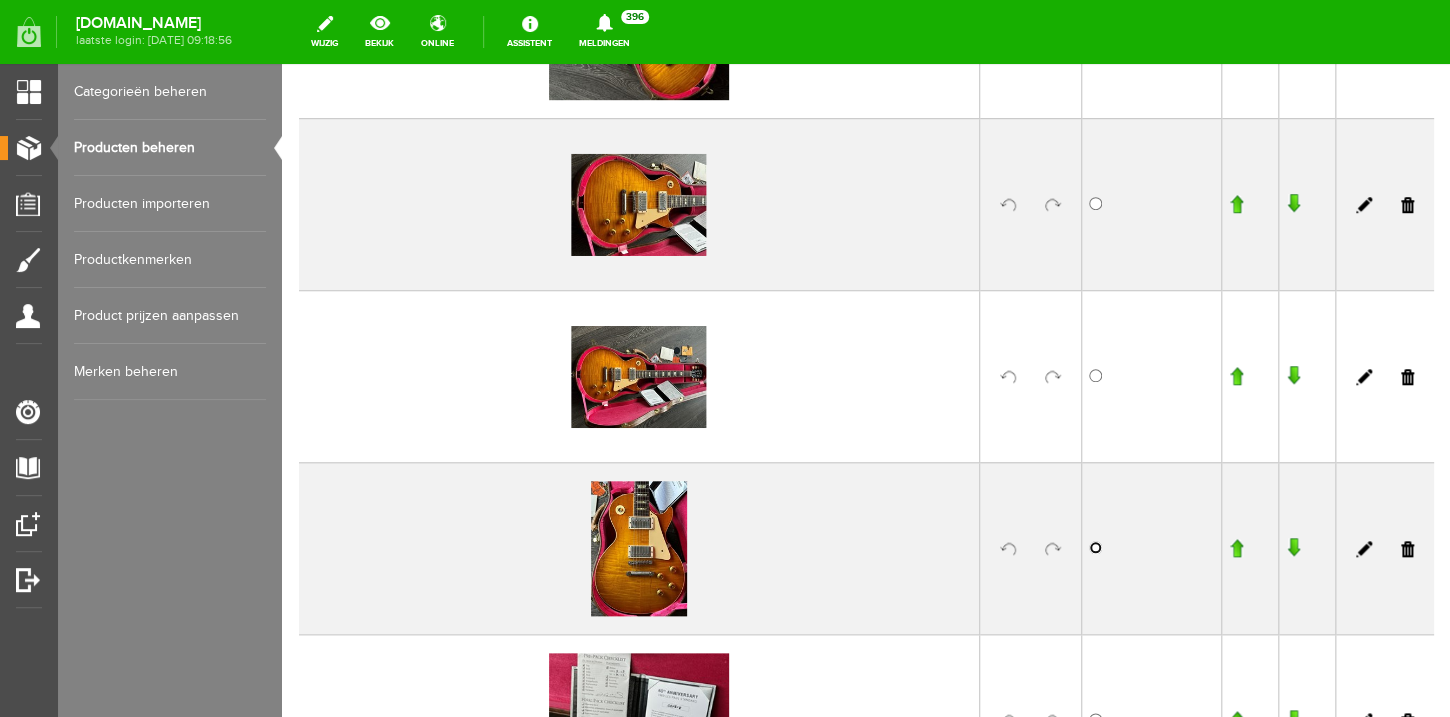 click at bounding box center [1095, 547] 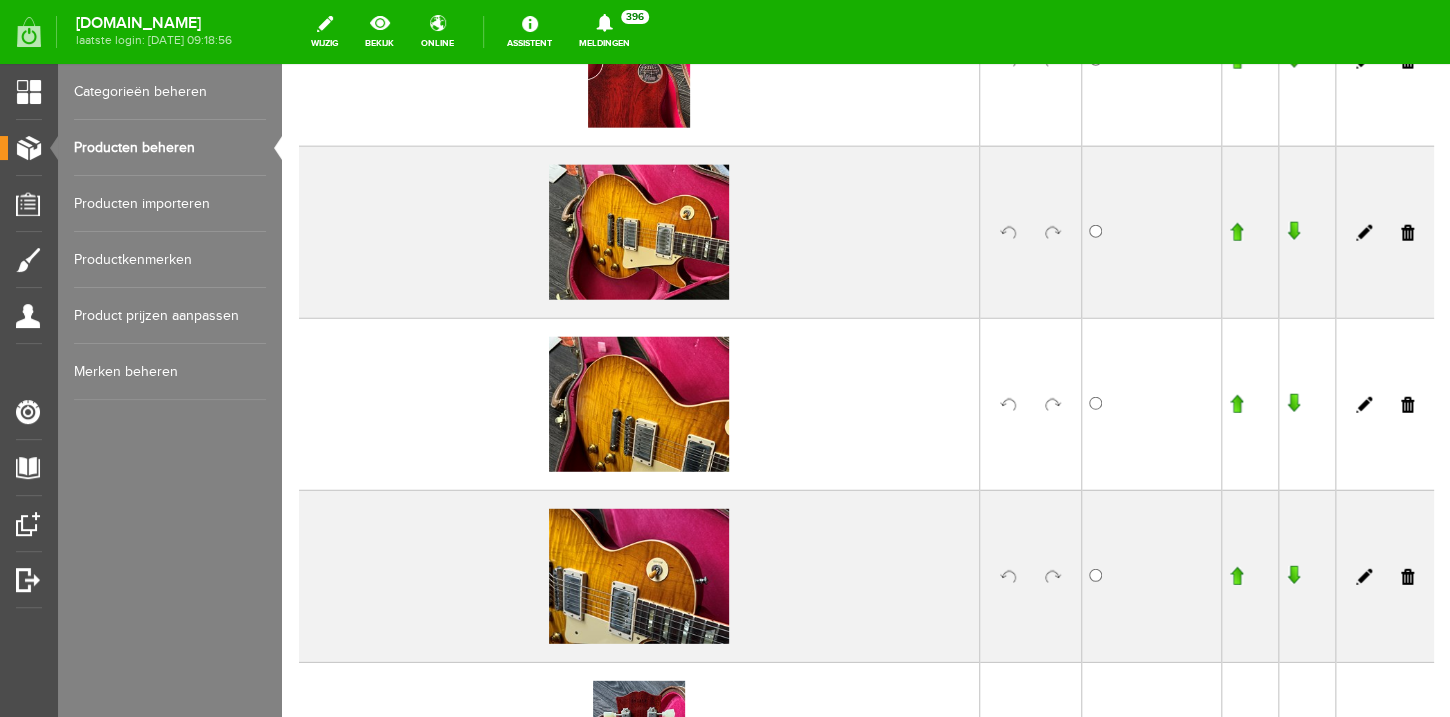 scroll, scrollTop: 1840, scrollLeft: 0, axis: vertical 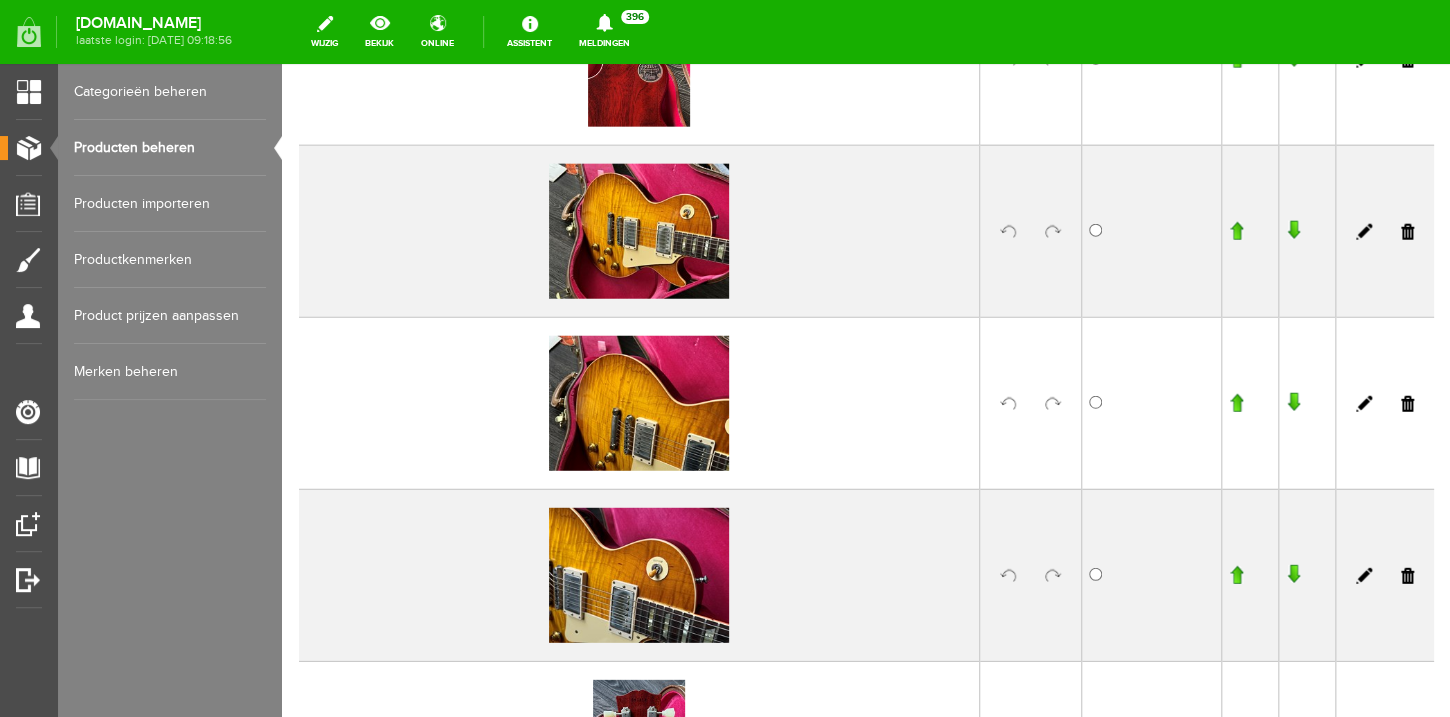 click at bounding box center (1053, 60) 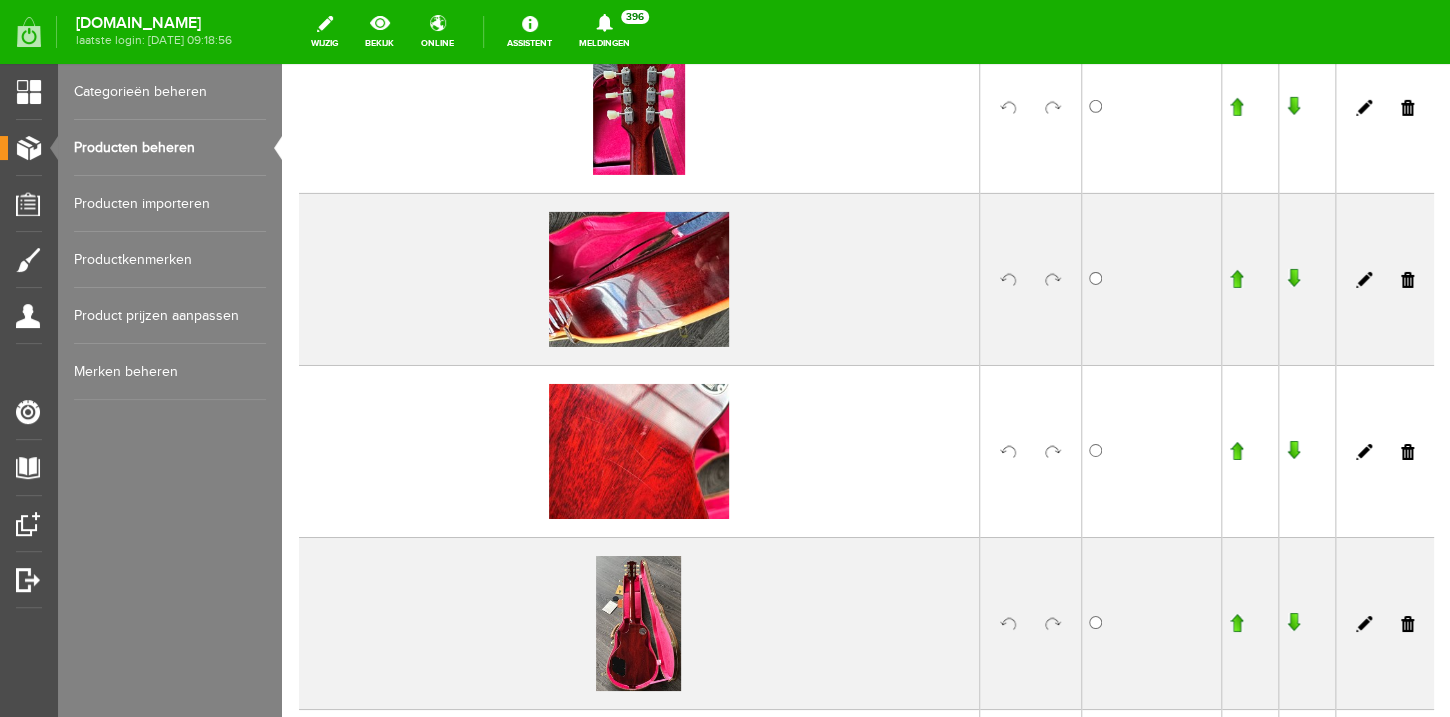 scroll, scrollTop: 2662, scrollLeft: 0, axis: vertical 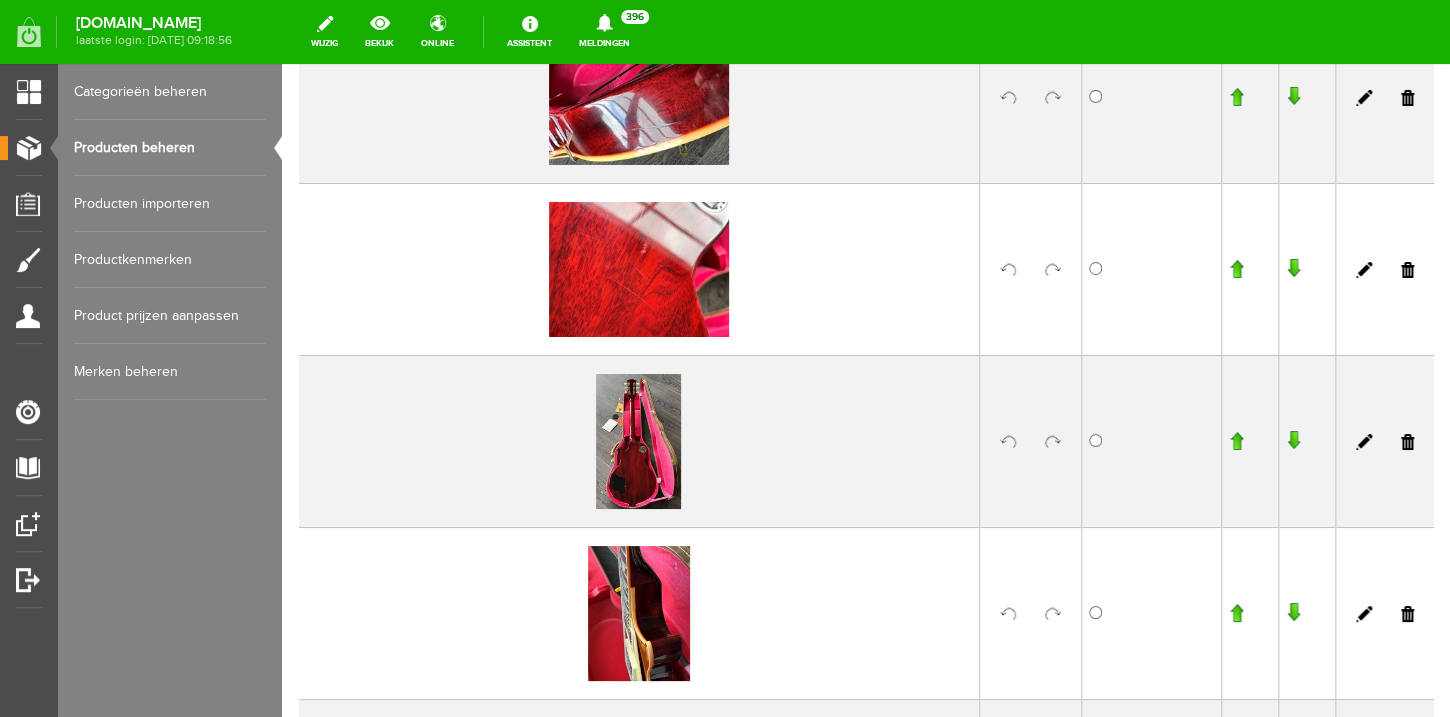 click at bounding box center (1236, 441) 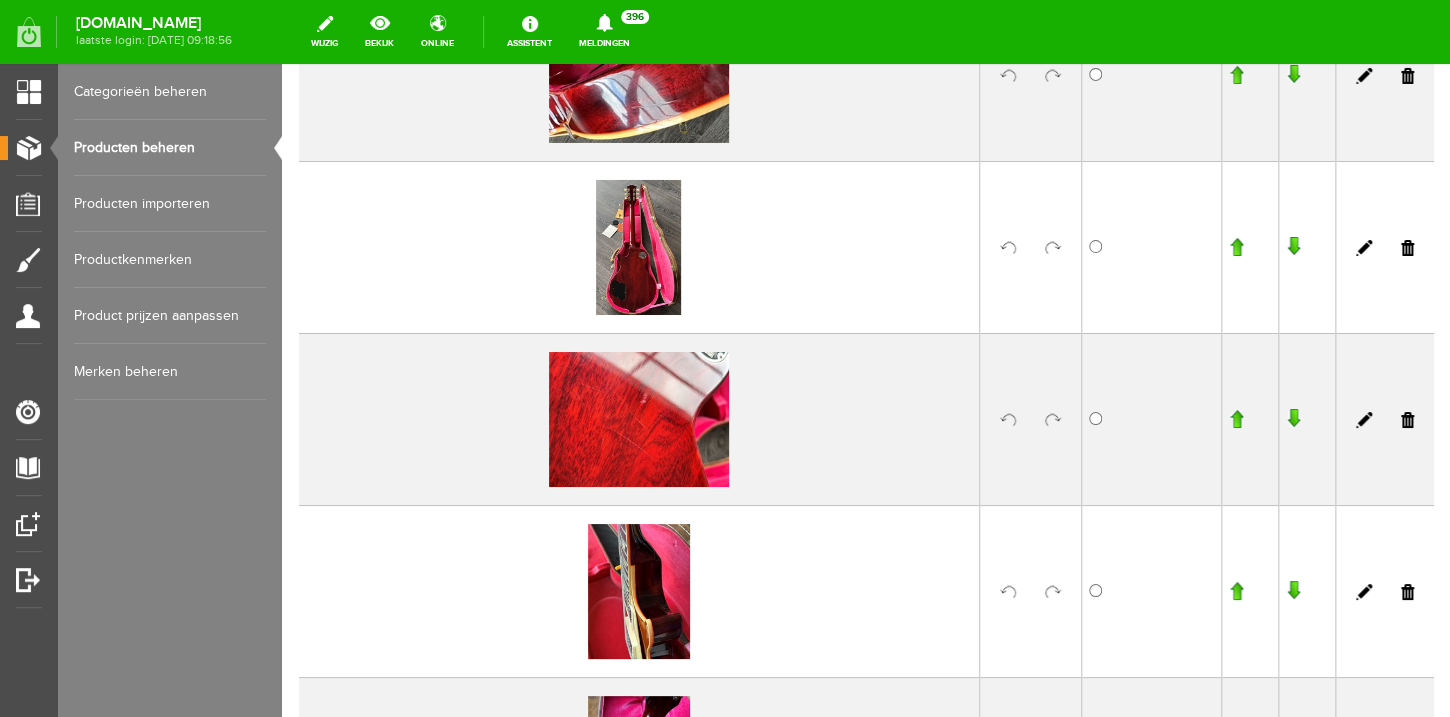click at bounding box center [1236, 247] 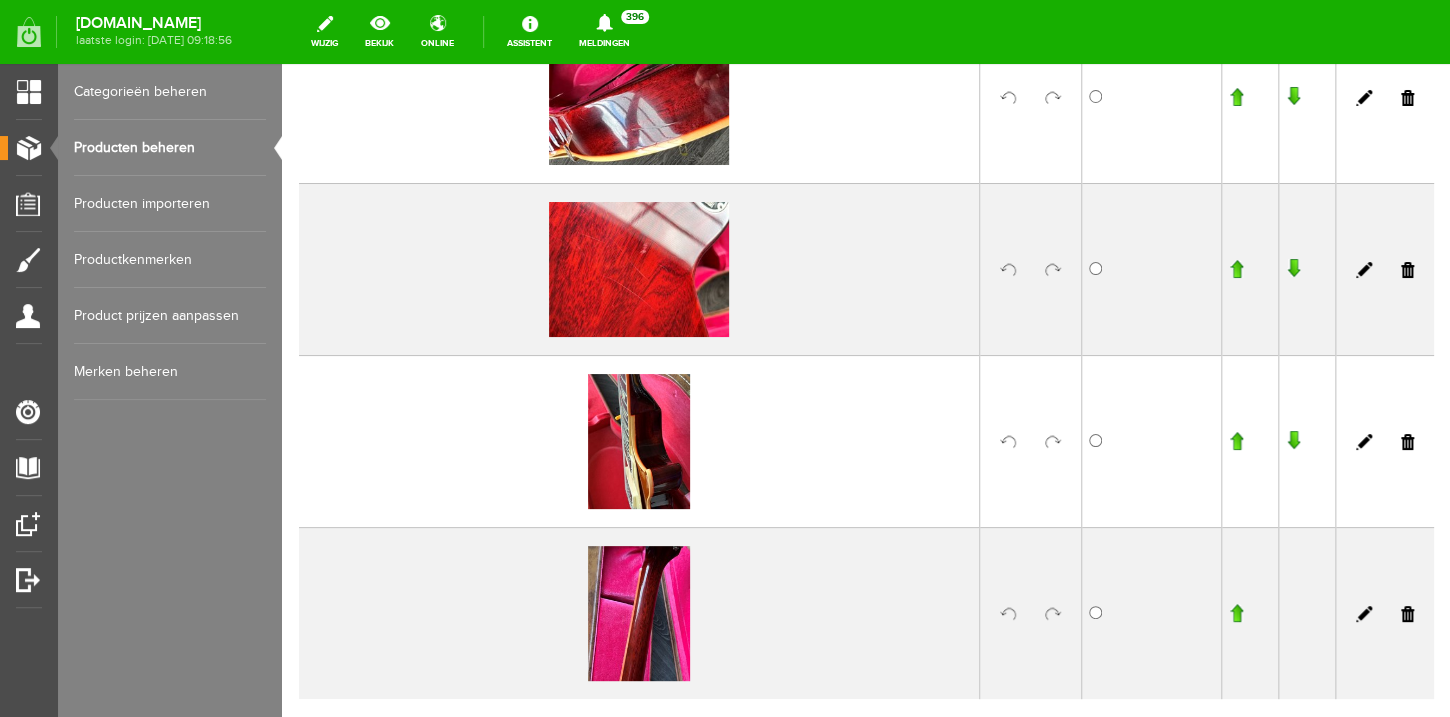scroll, scrollTop: 2977, scrollLeft: 0, axis: vertical 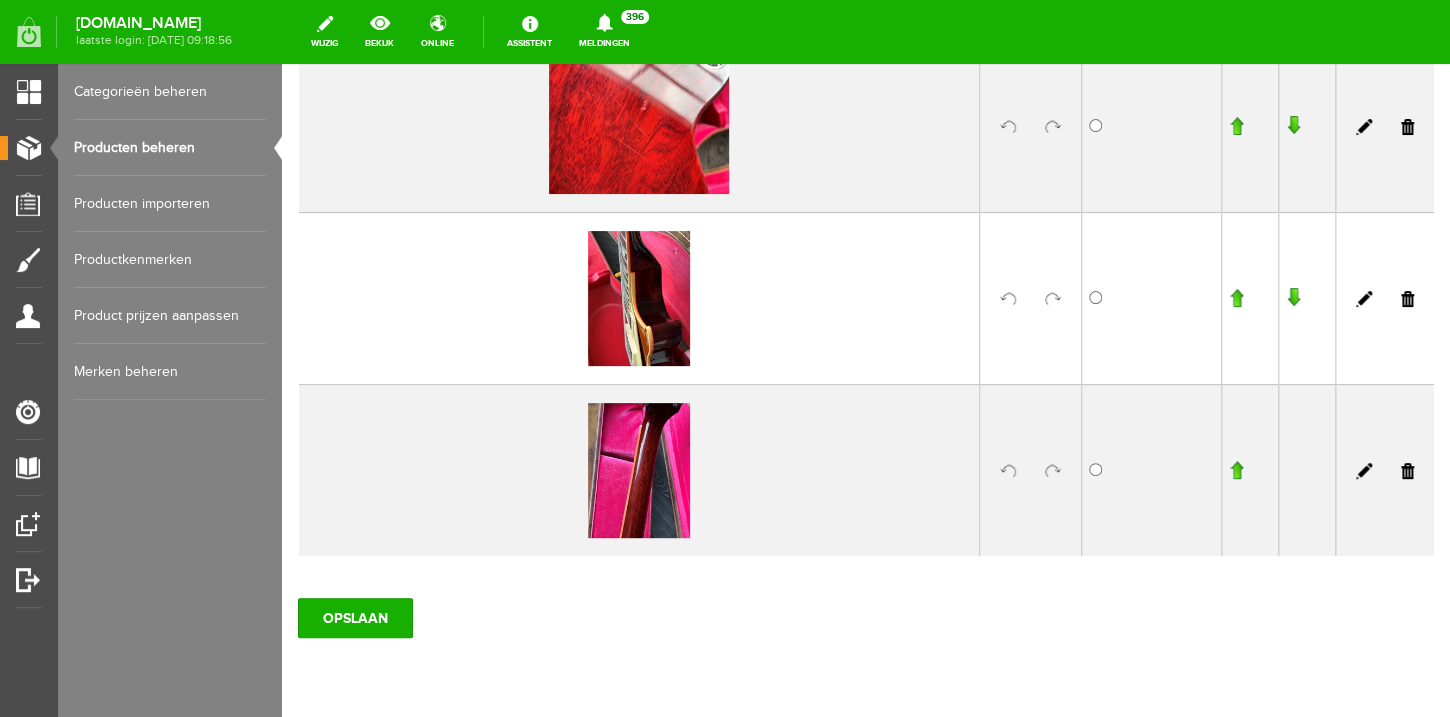 click at bounding box center [1053, 299] 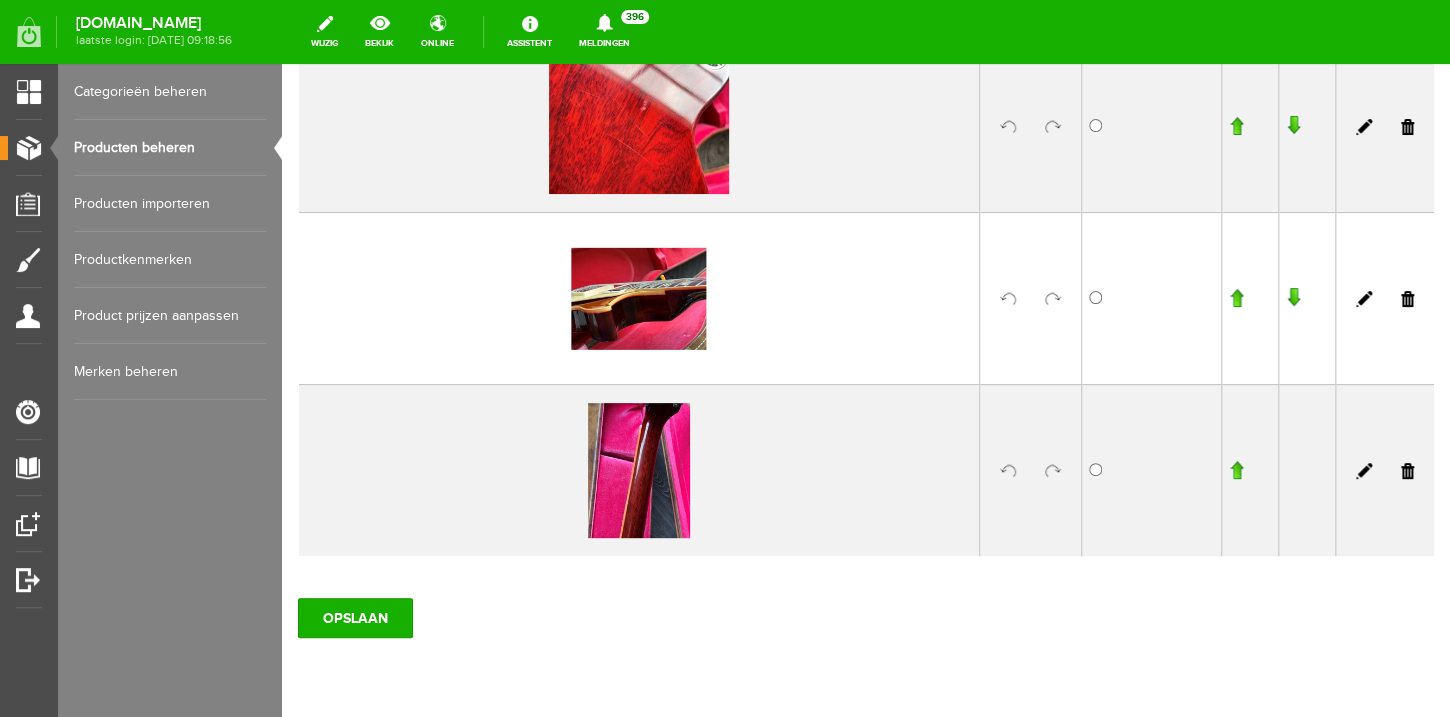 scroll, scrollTop: 2999, scrollLeft: 0, axis: vertical 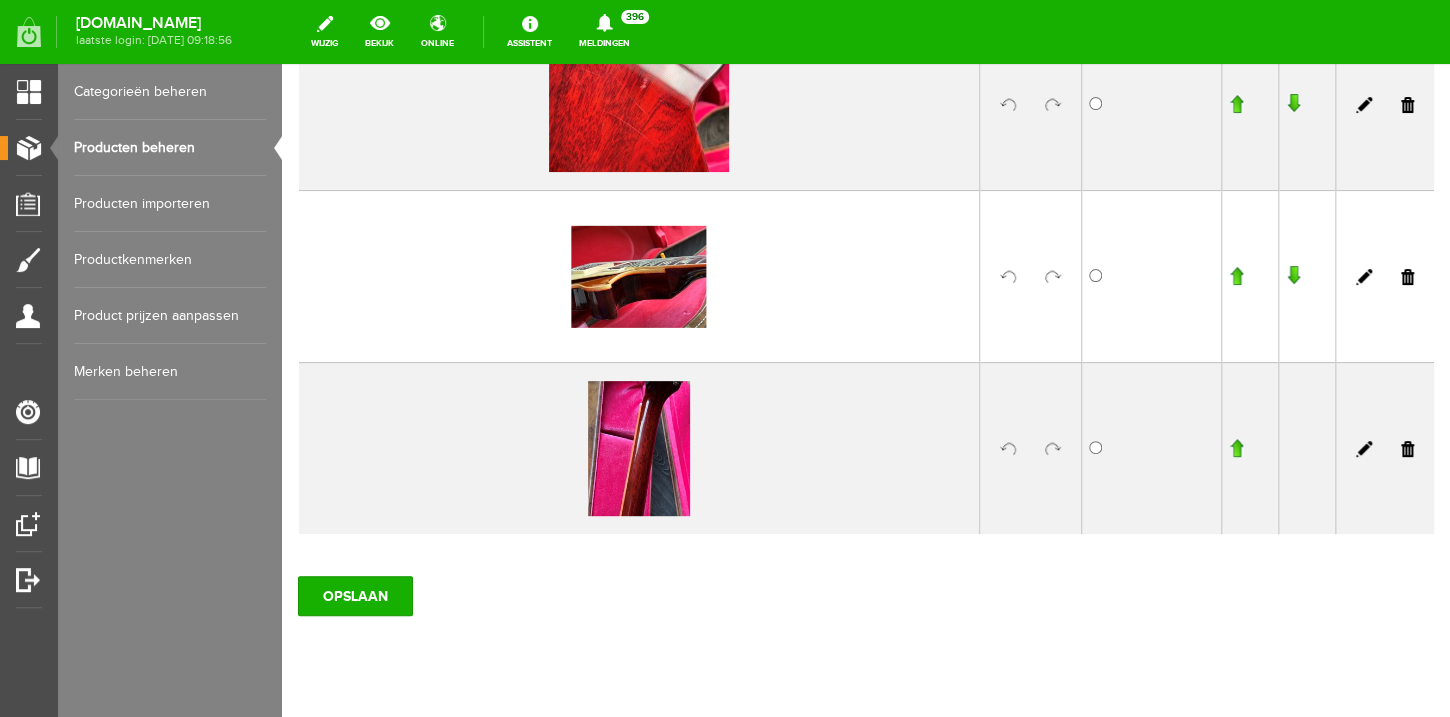 click at bounding box center [1053, 449] 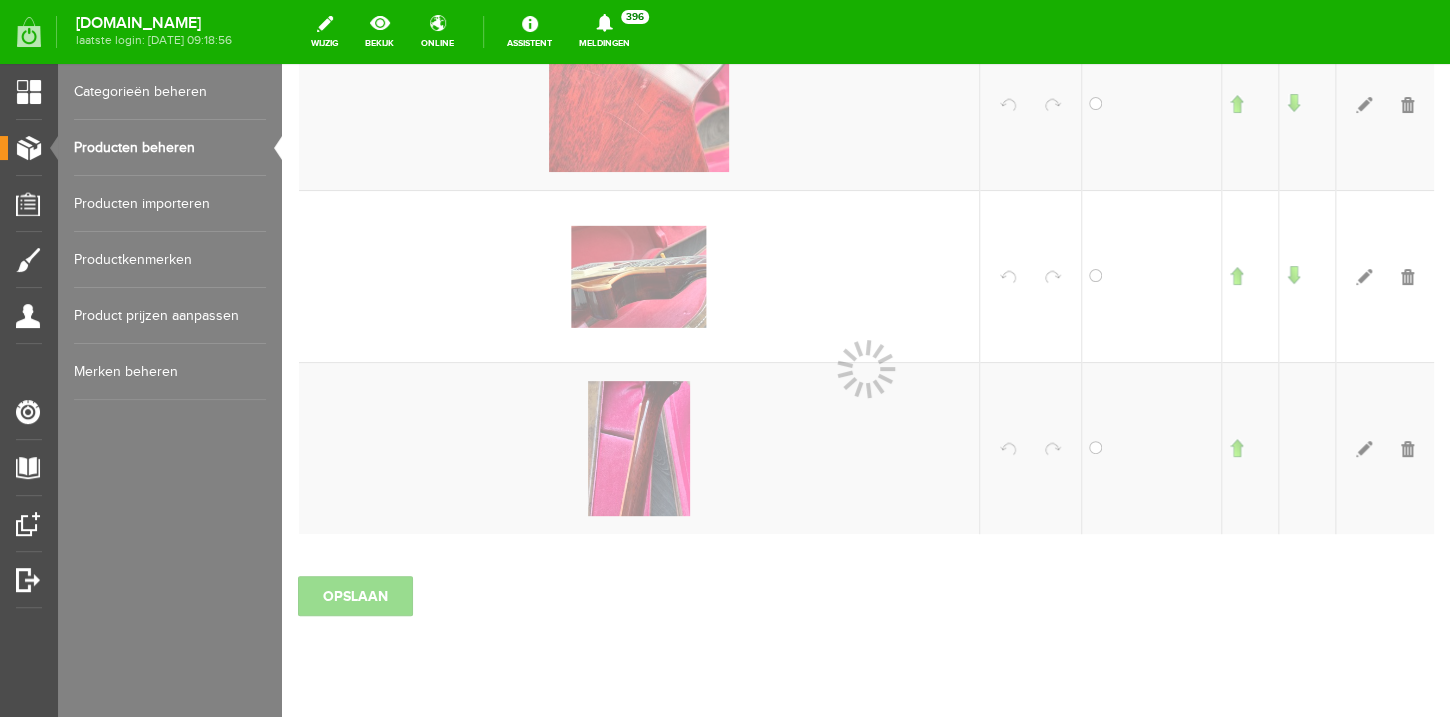 scroll, scrollTop: 3020, scrollLeft: 0, axis: vertical 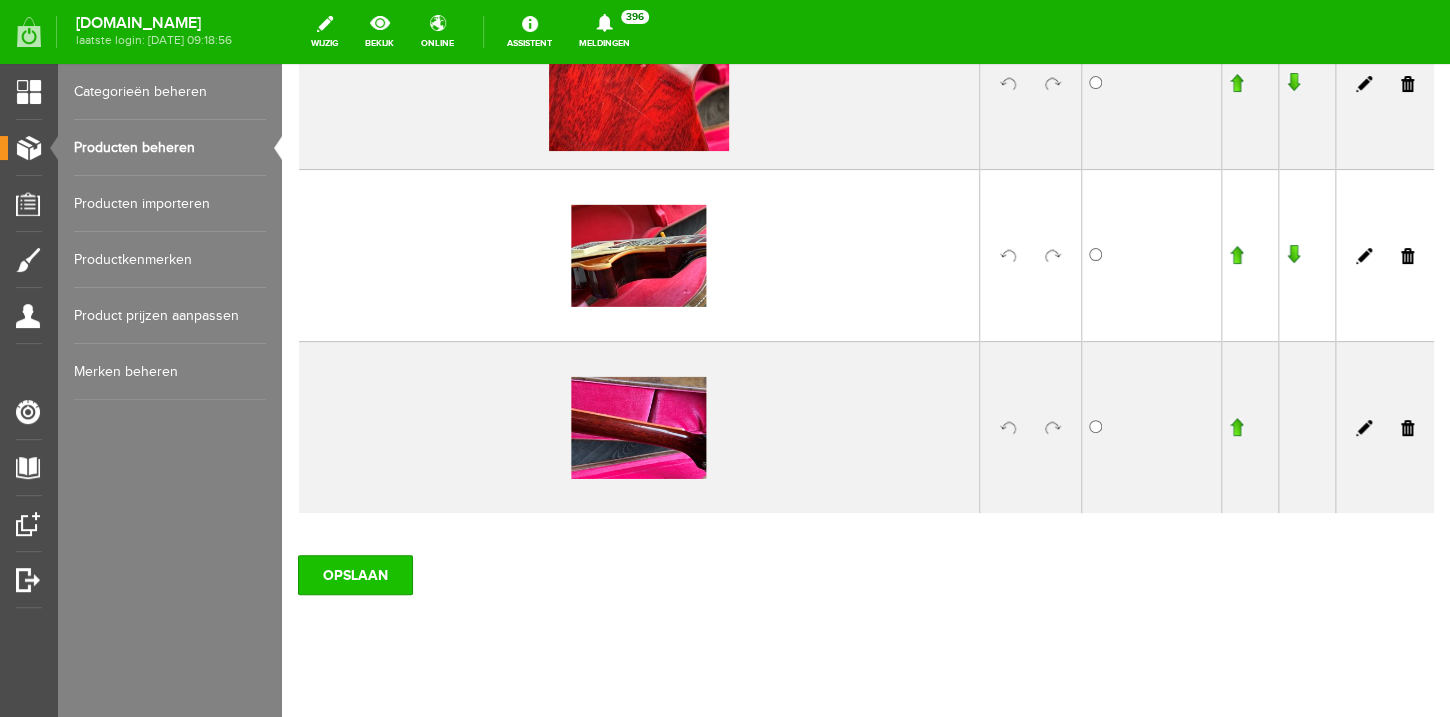 click on "OPSLAAN" at bounding box center (355, 575) 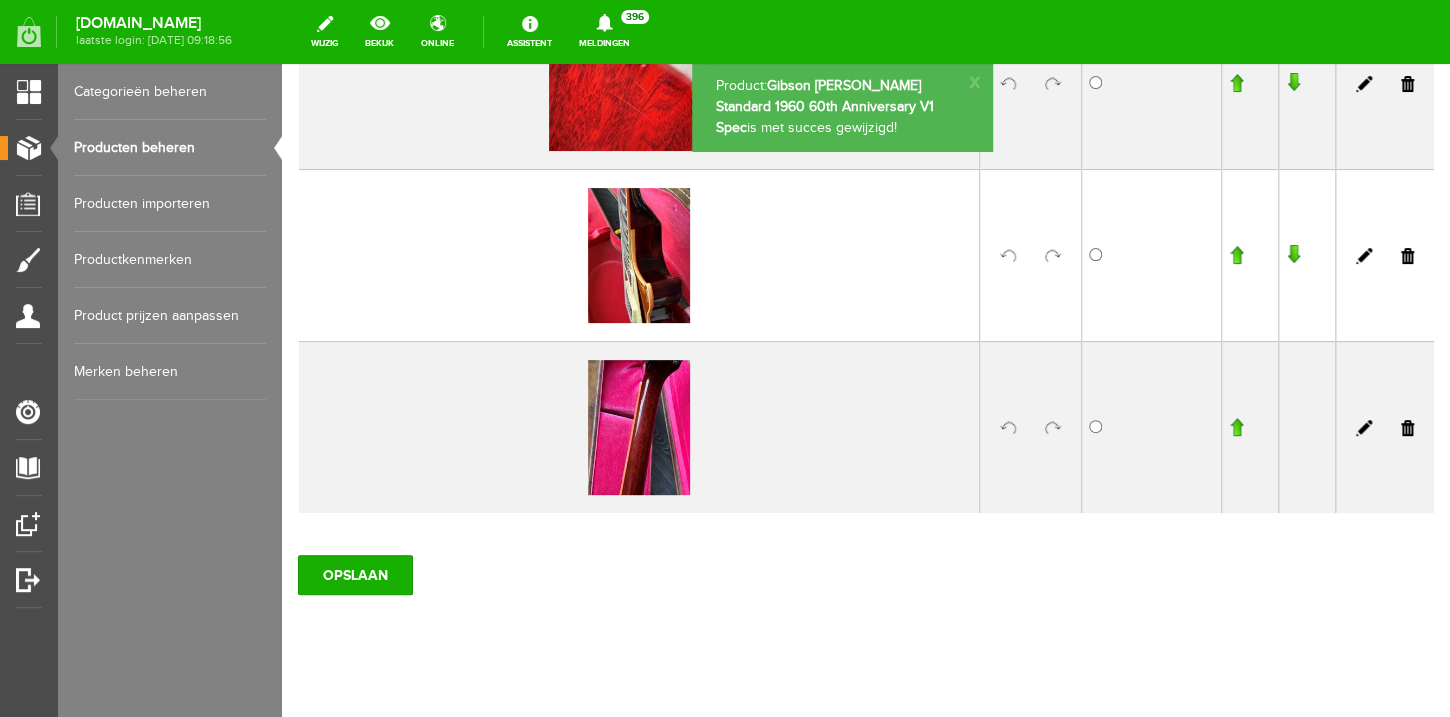 scroll, scrollTop: 2864, scrollLeft: 0, axis: vertical 